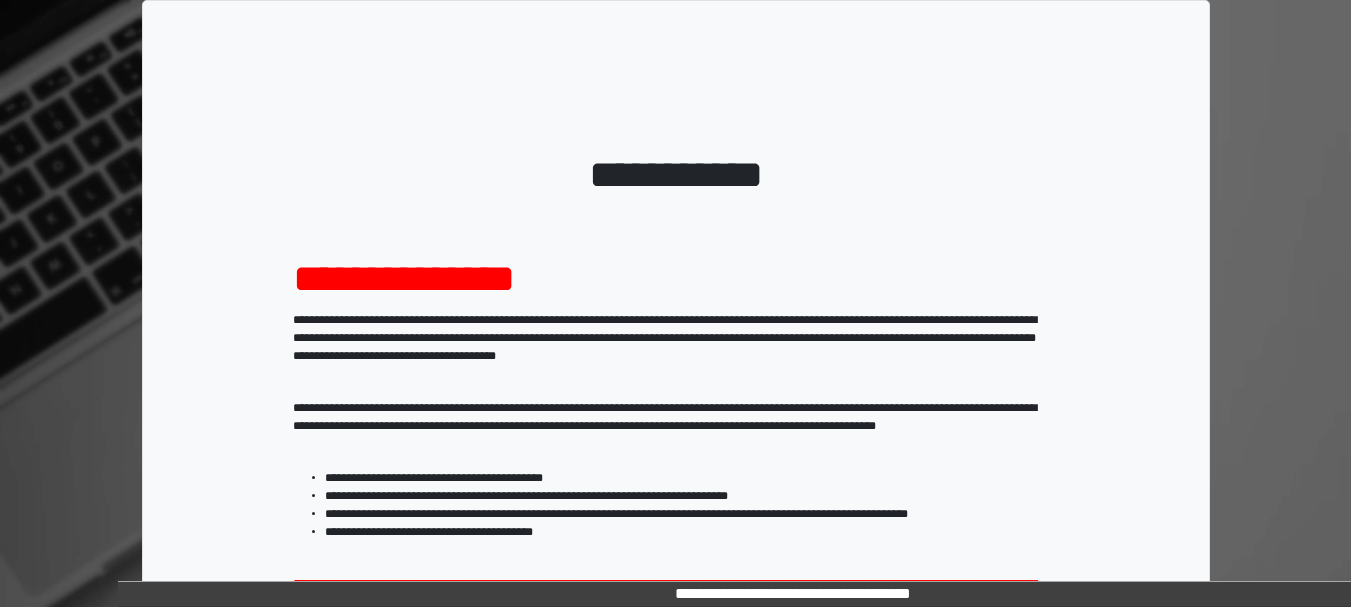 scroll, scrollTop: 321, scrollLeft: 0, axis: vertical 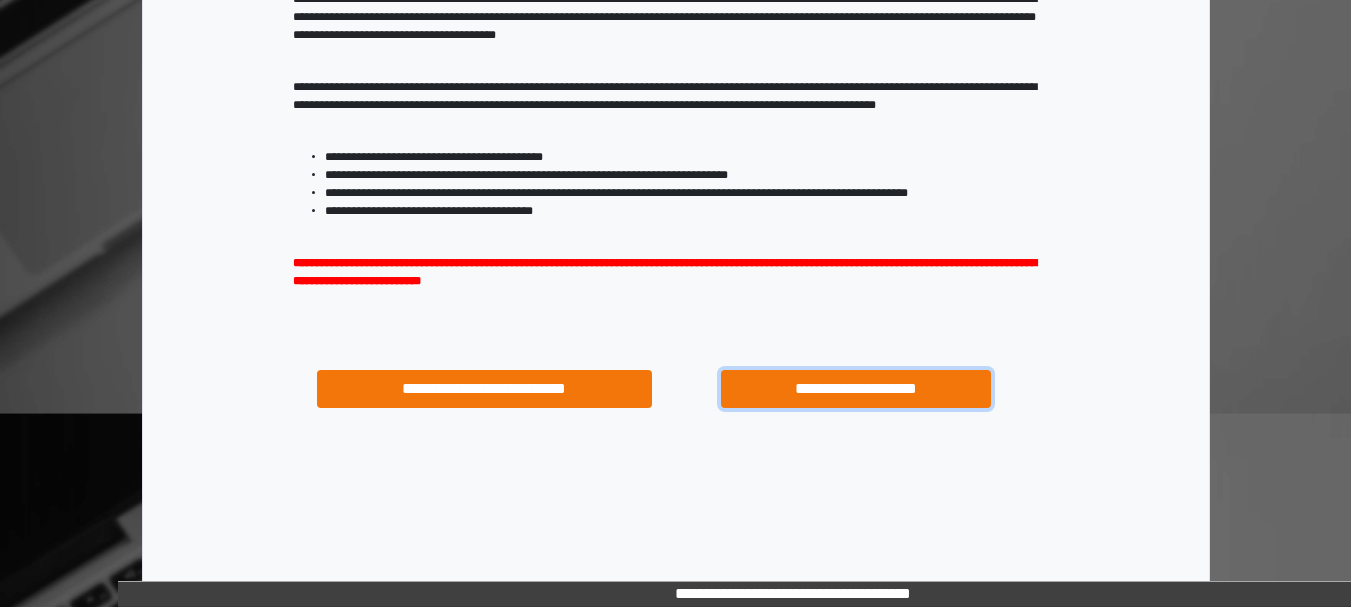 click on "**********" at bounding box center (855, 389) 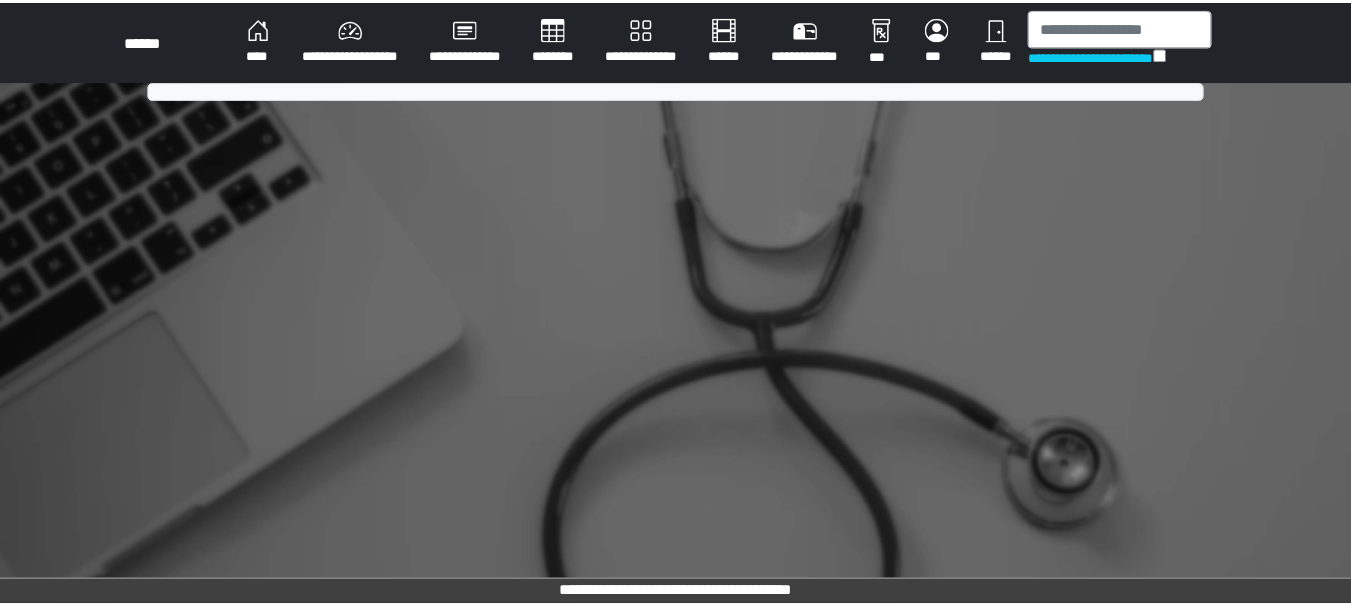 scroll, scrollTop: 0, scrollLeft: 0, axis: both 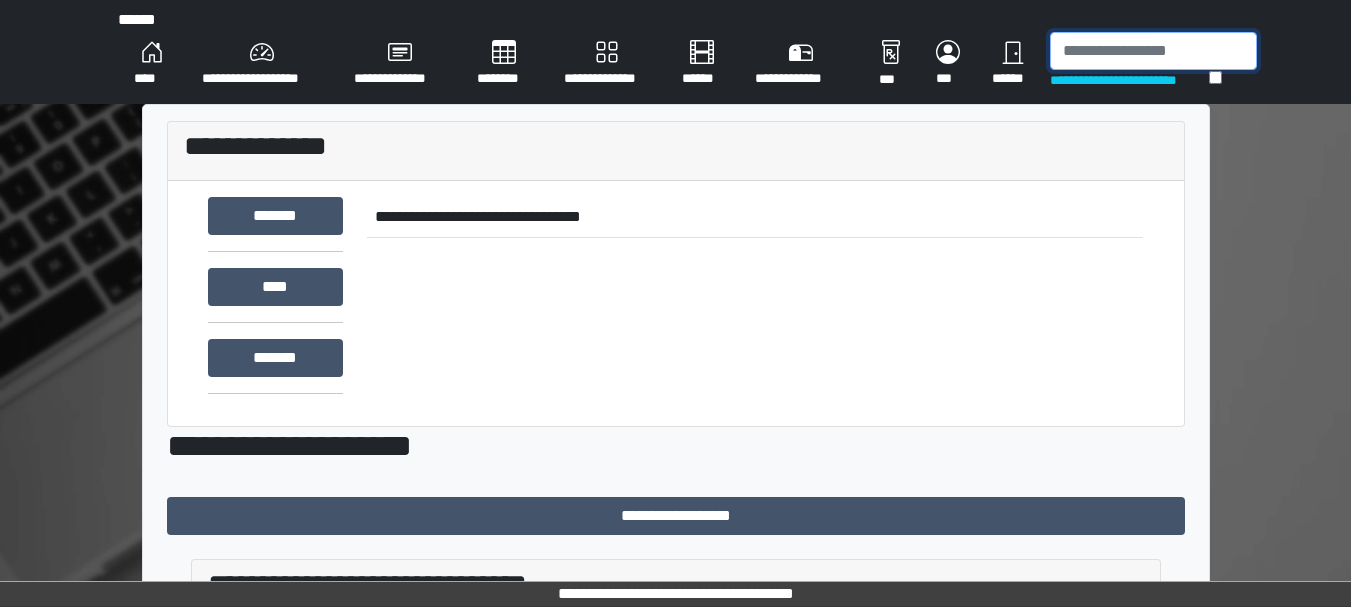 click at bounding box center (1153, 51) 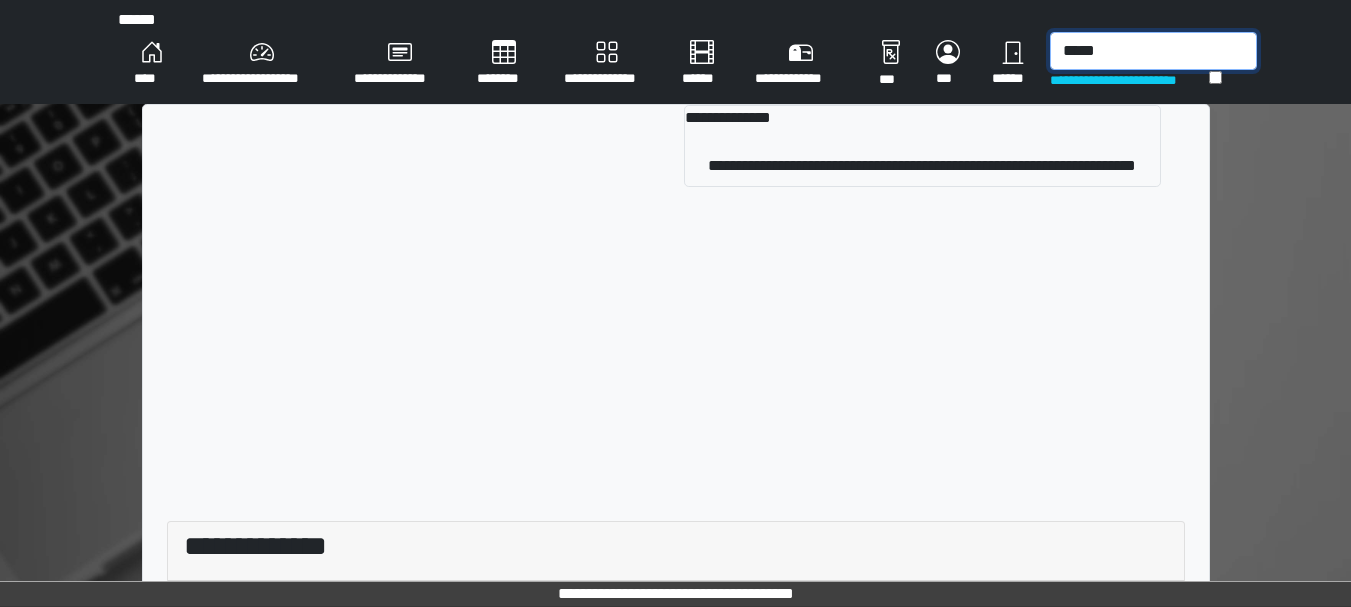 type on "*****" 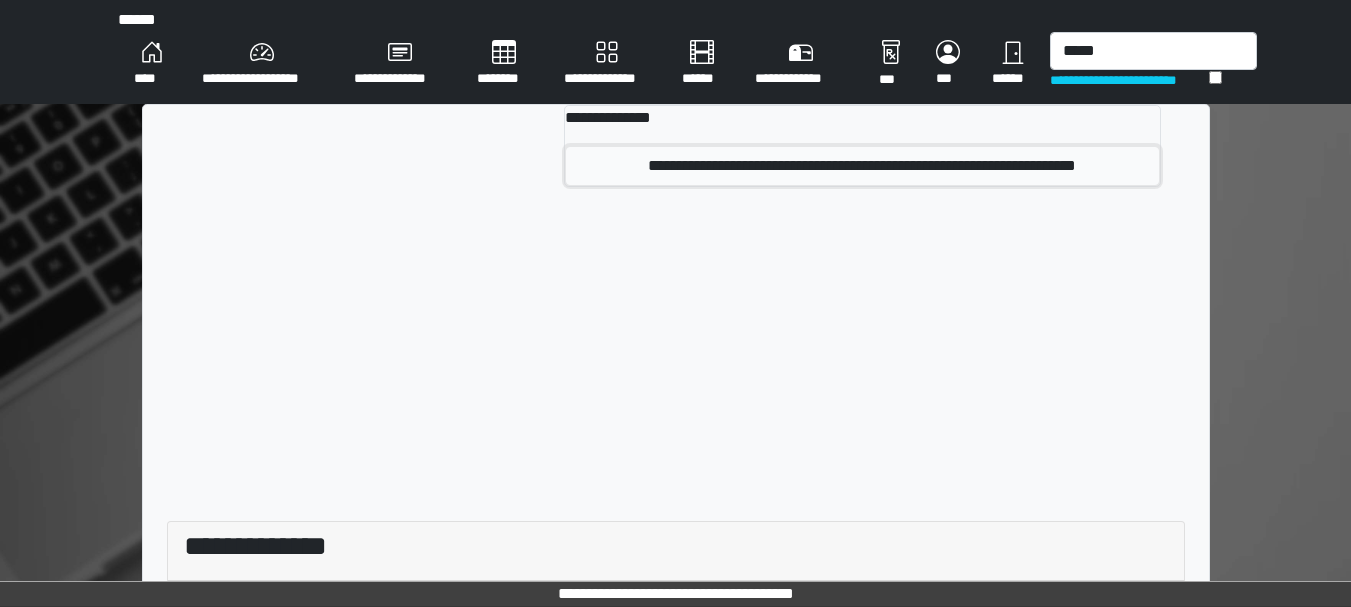 click on "**********" at bounding box center (862, 166) 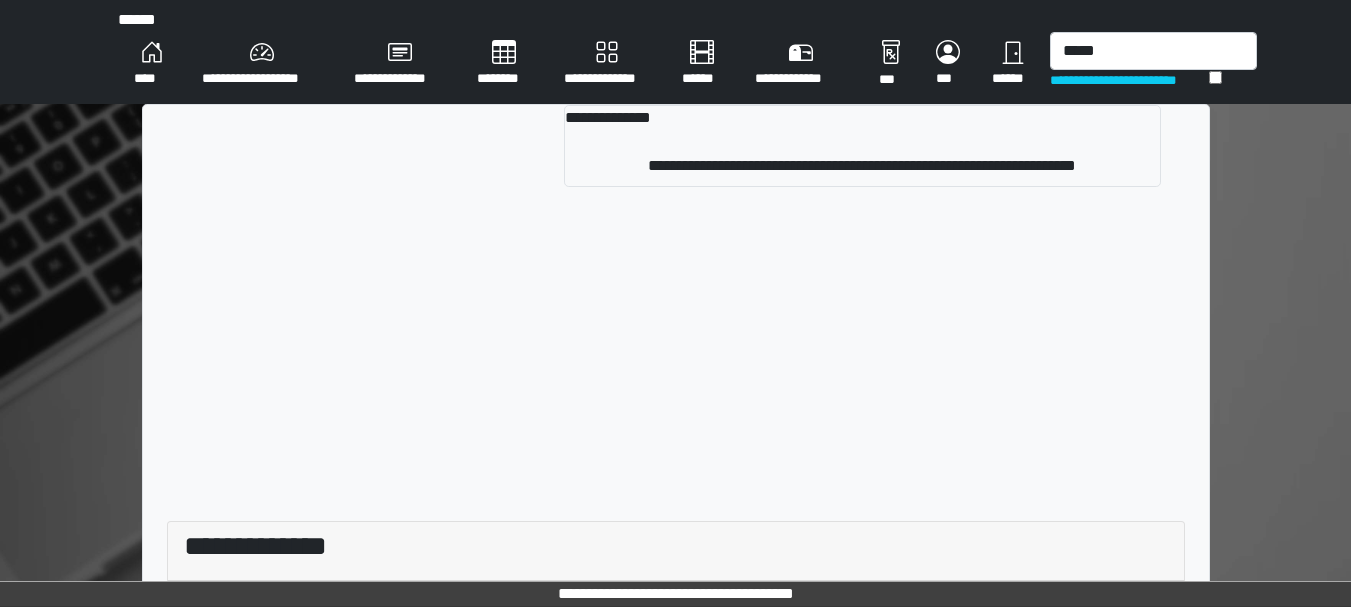 type 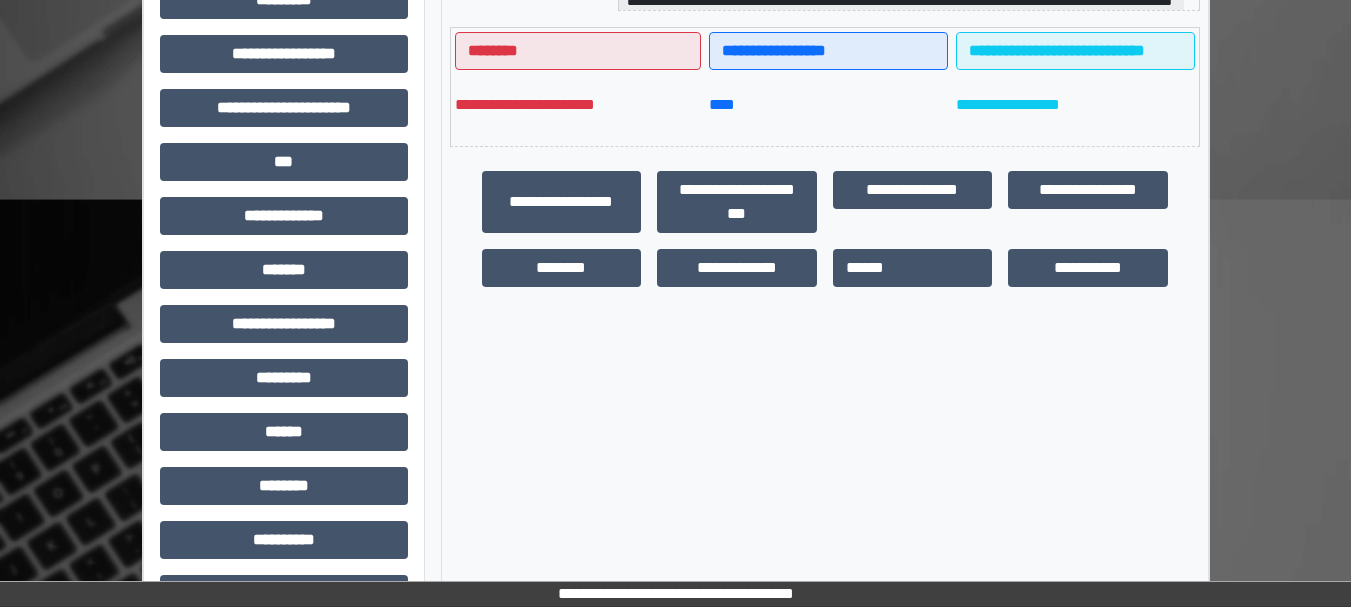 scroll, scrollTop: 536, scrollLeft: 0, axis: vertical 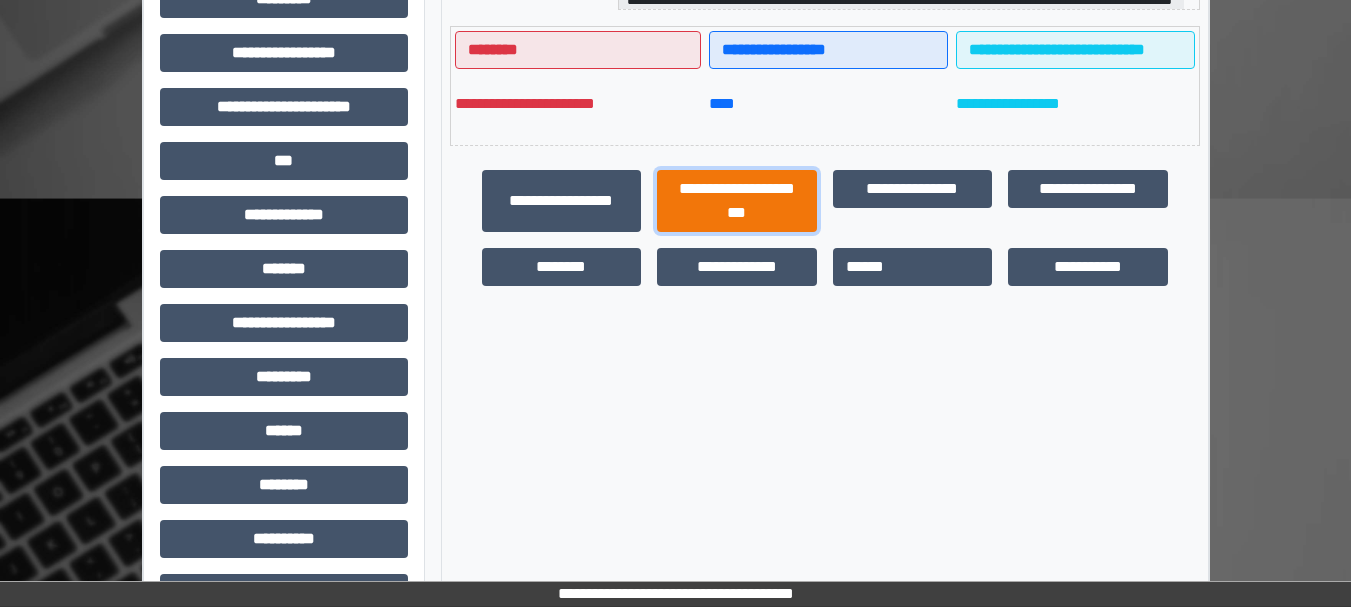 click on "**********" at bounding box center [737, 201] 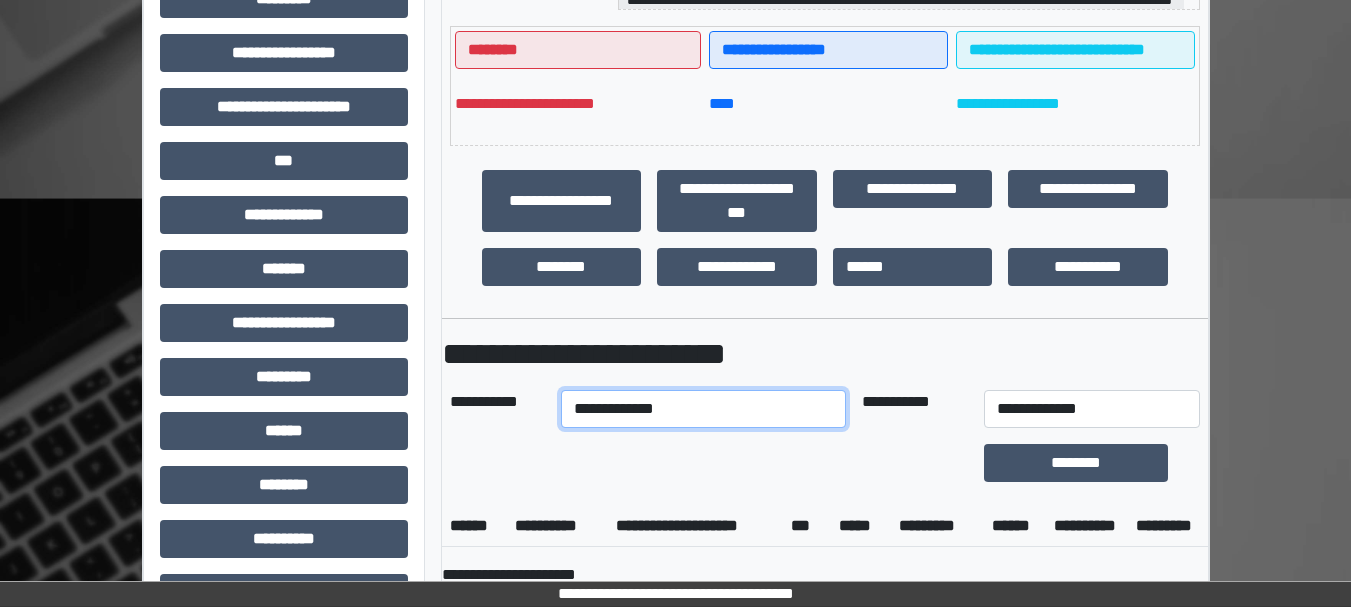 click on "**********" at bounding box center (703, 409) 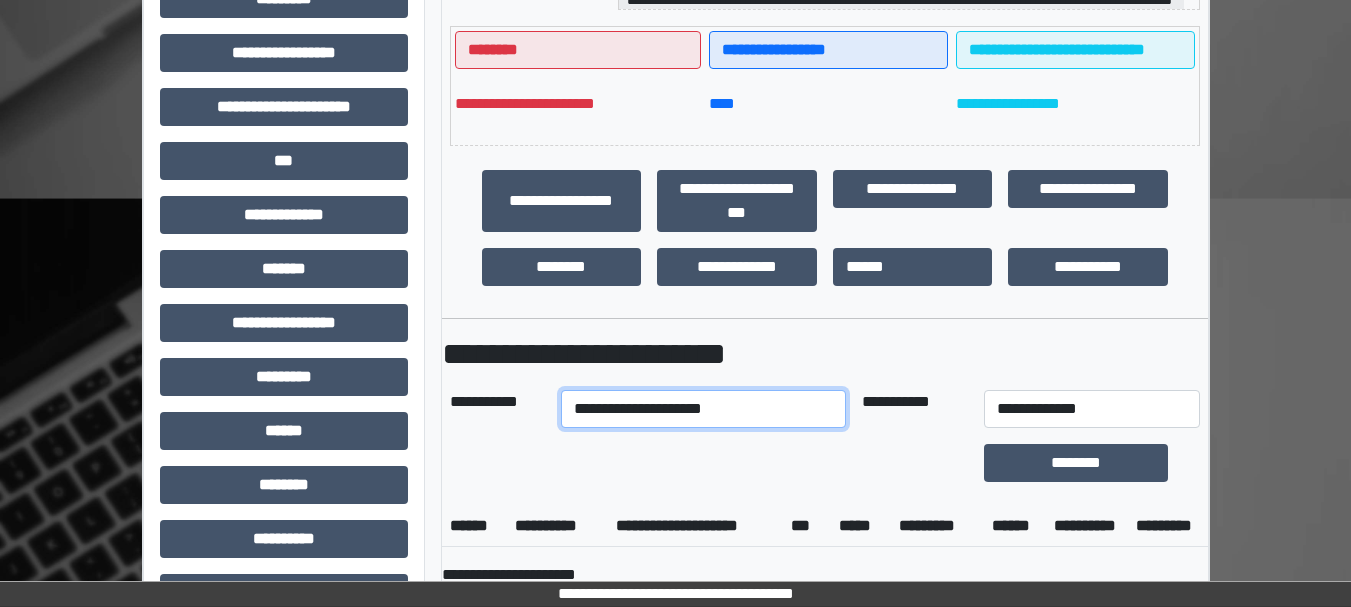 click on "**********" at bounding box center [703, 409] 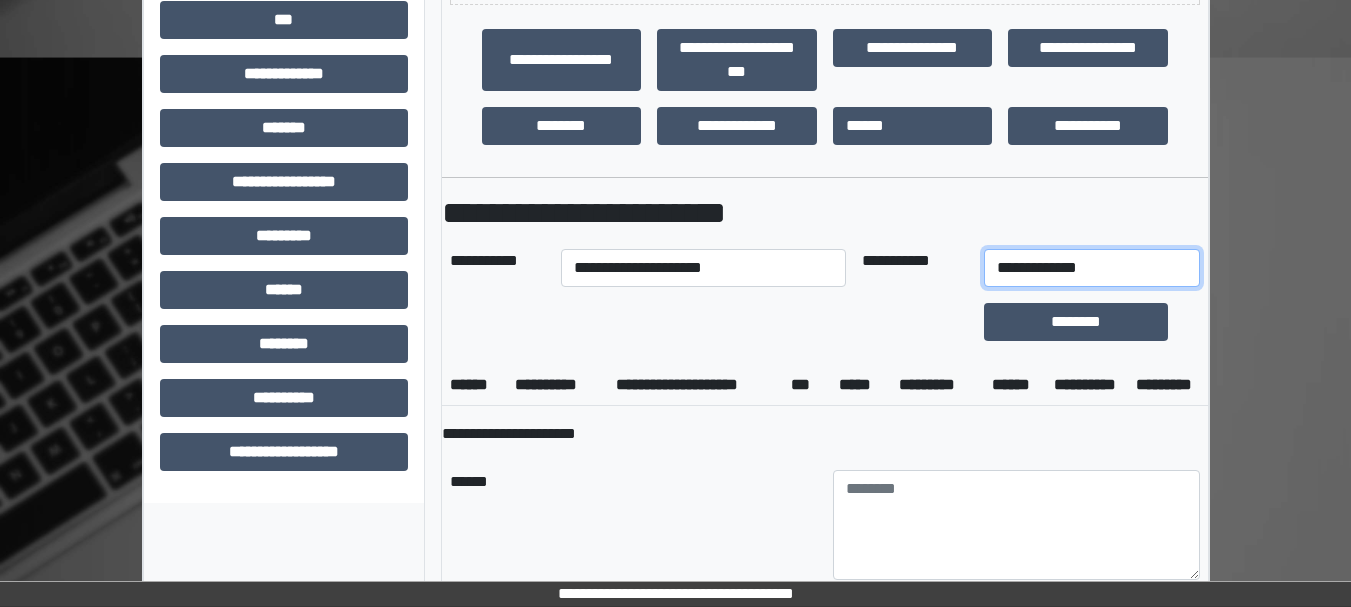 select on "*" 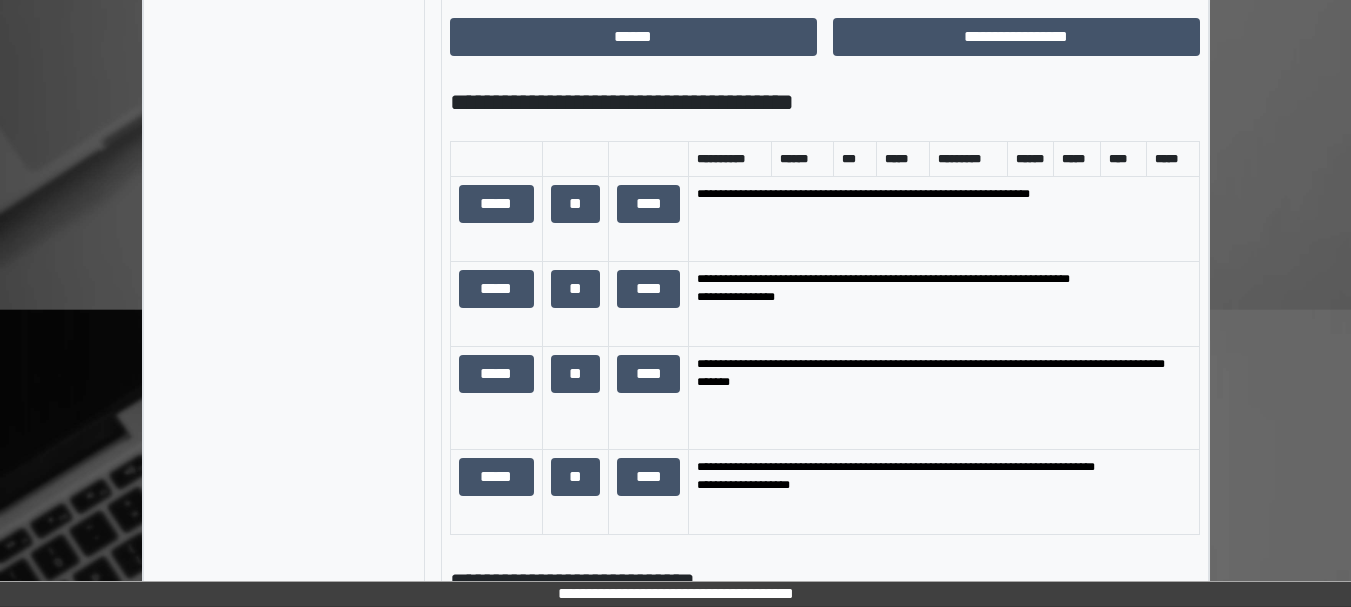 scroll, scrollTop: 1422, scrollLeft: 0, axis: vertical 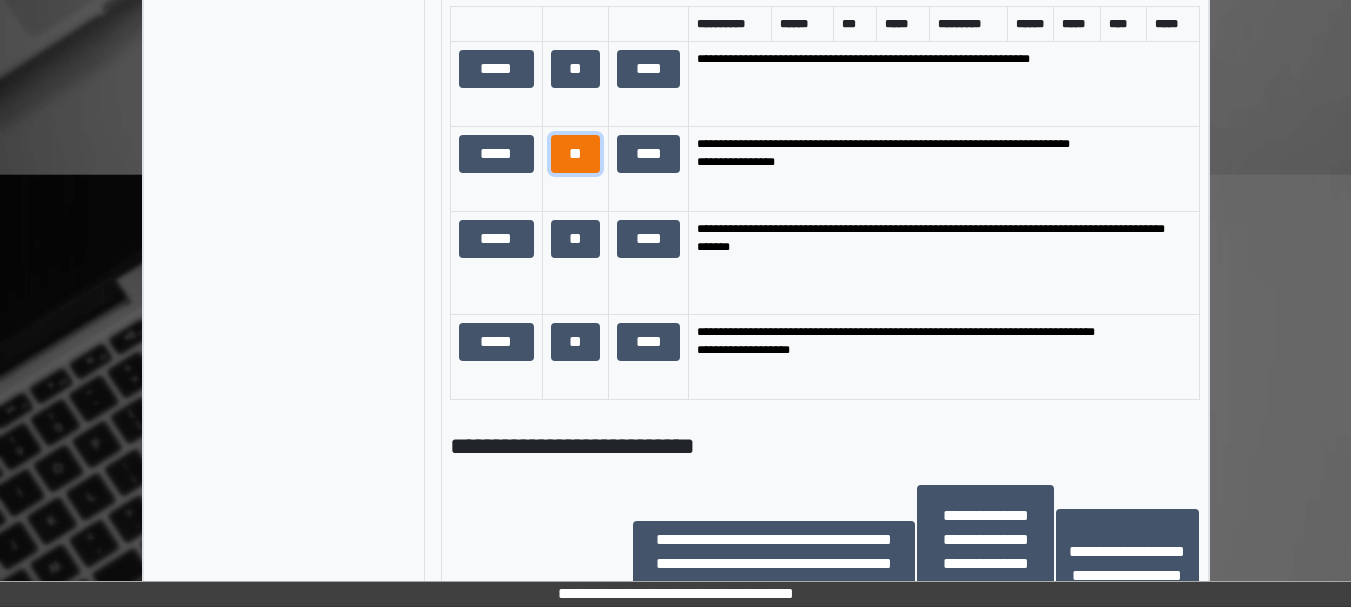click on "**" at bounding box center [576, 154] 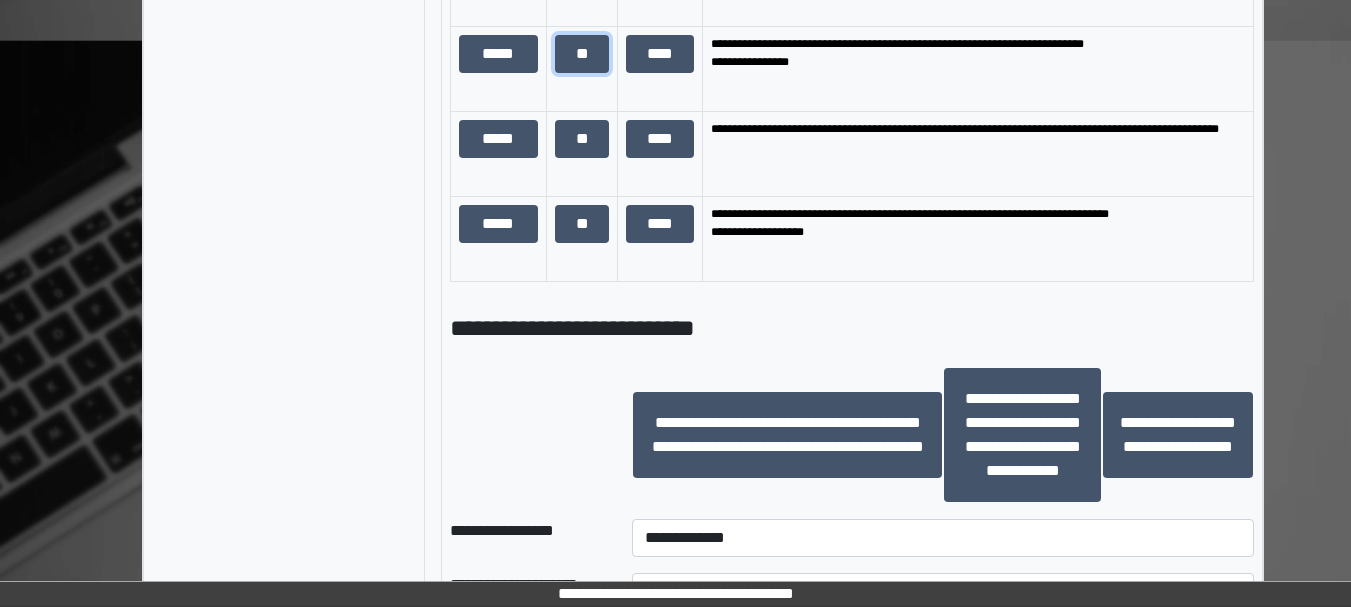 scroll, scrollTop: 1941, scrollLeft: 0, axis: vertical 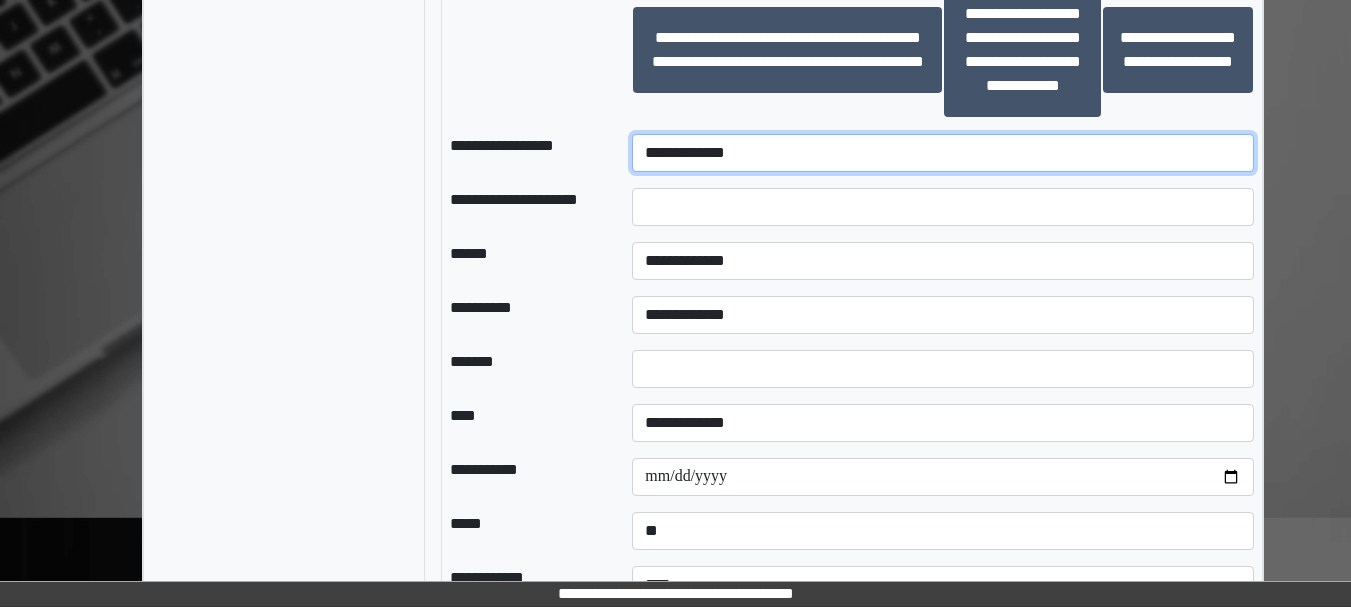 click on "**********" at bounding box center [943, 153] 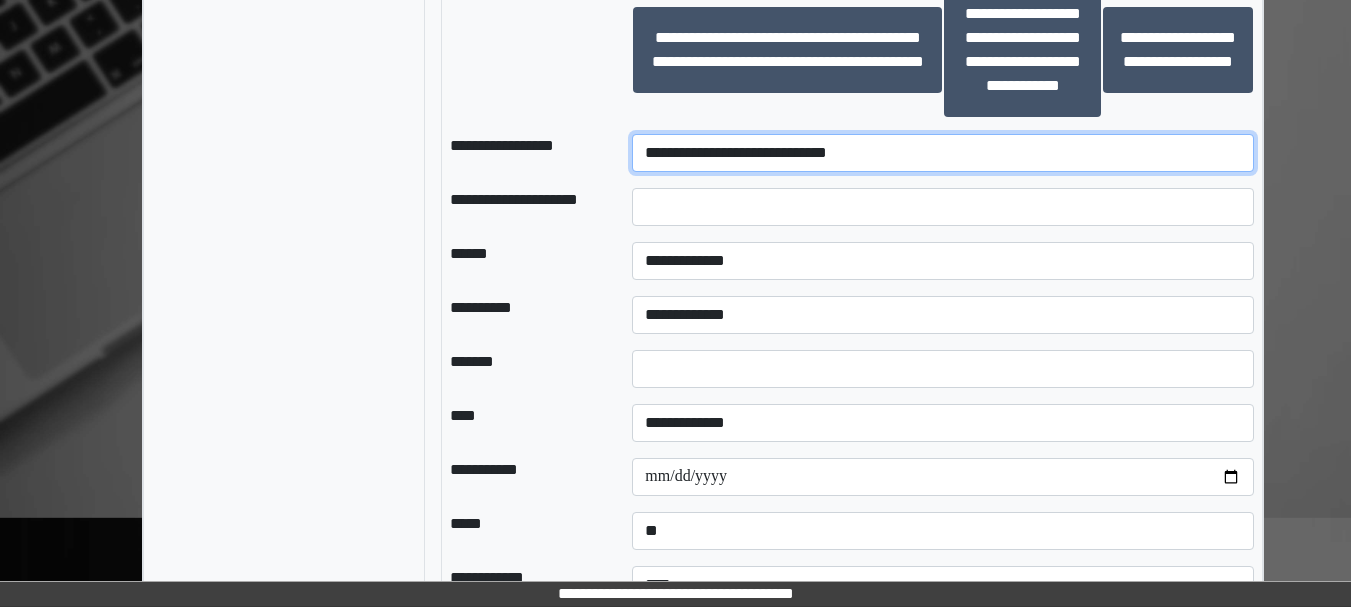 click on "**********" at bounding box center (943, 153) 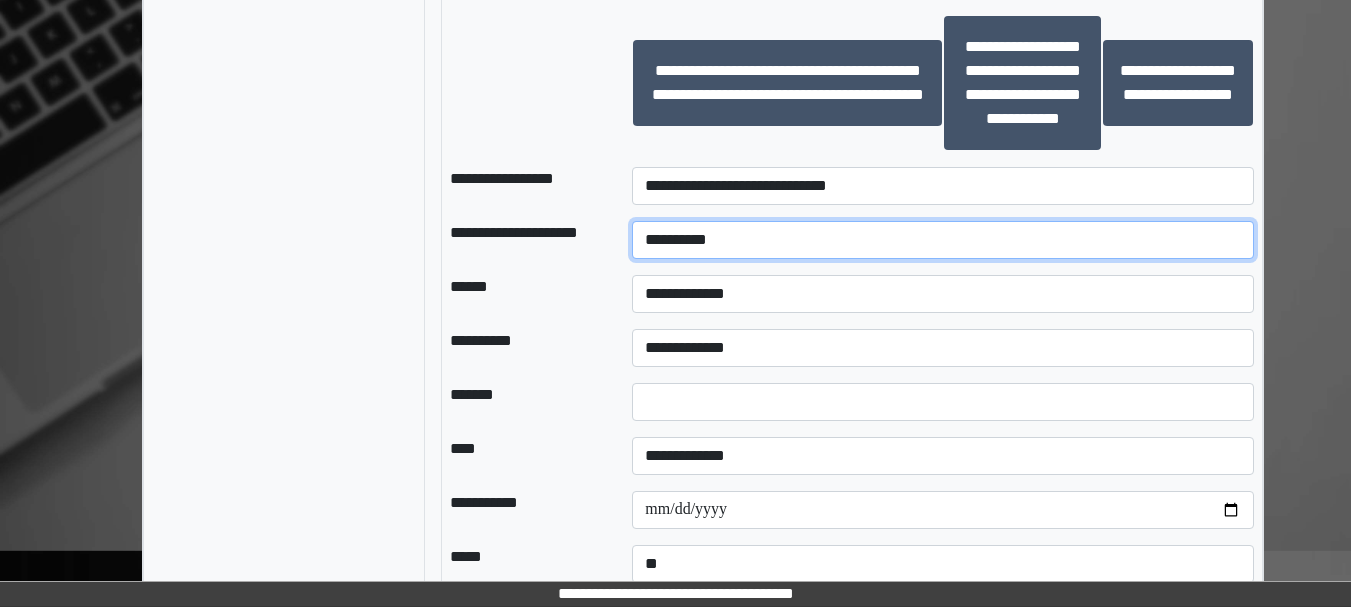 scroll, scrollTop: 2144, scrollLeft: 0, axis: vertical 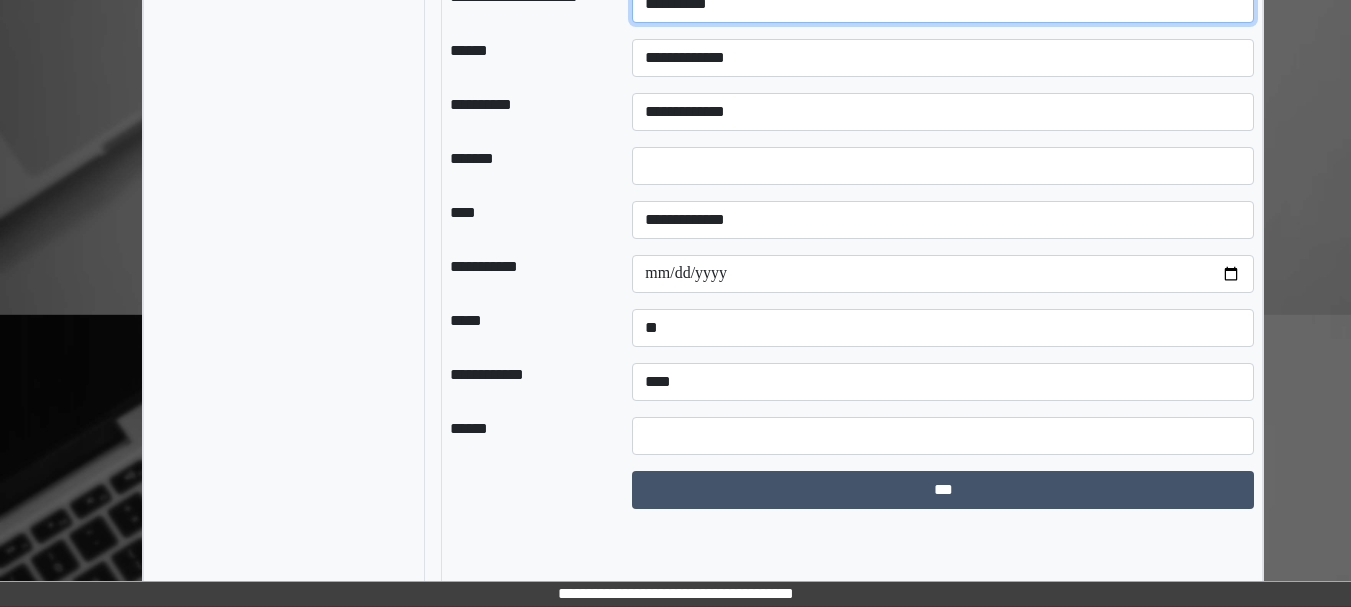 type on "**********" 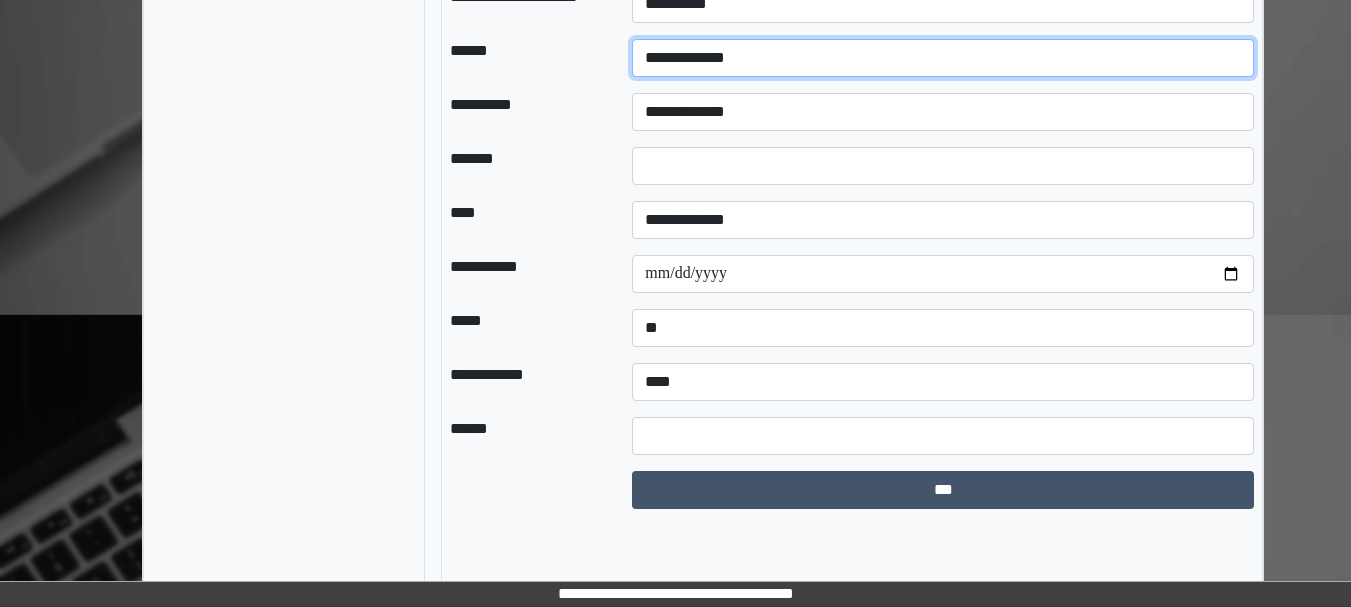 select on "*" 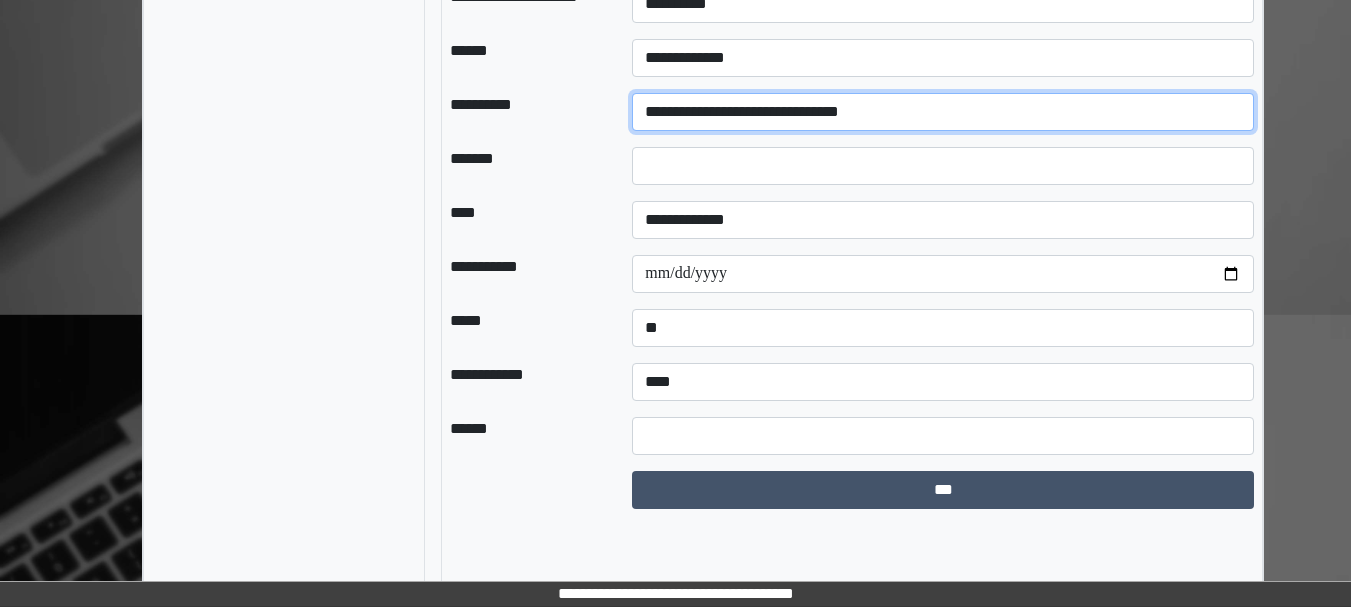 select on "**" 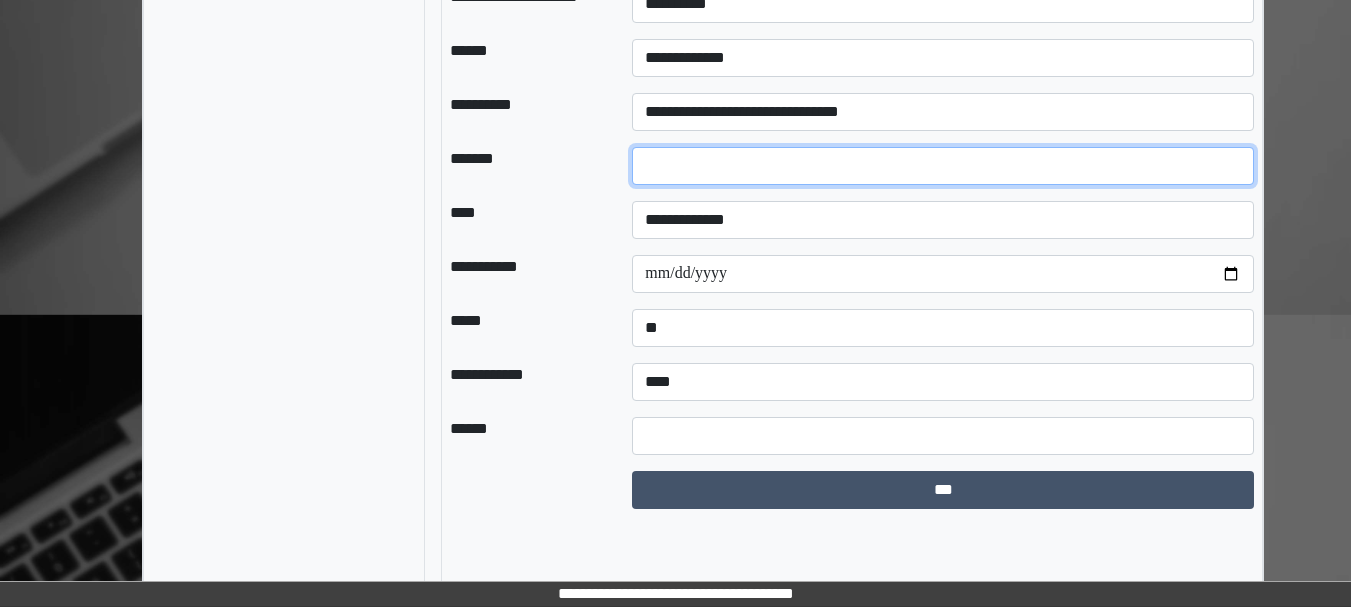 type on "**" 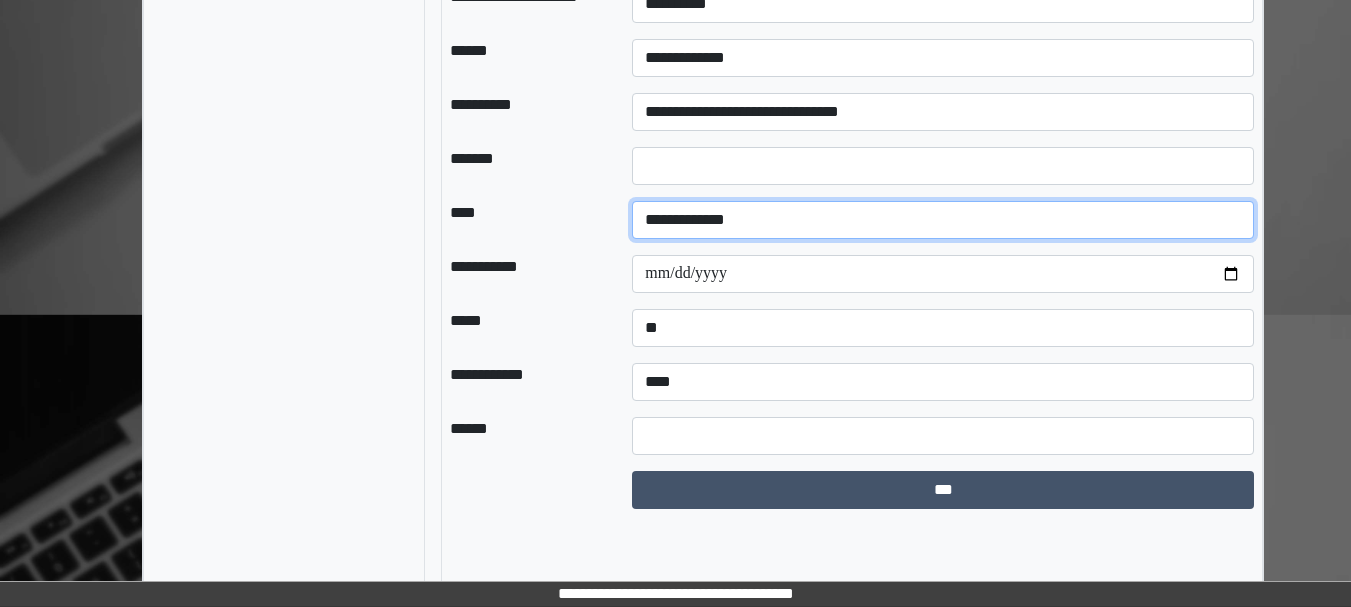select on "*" 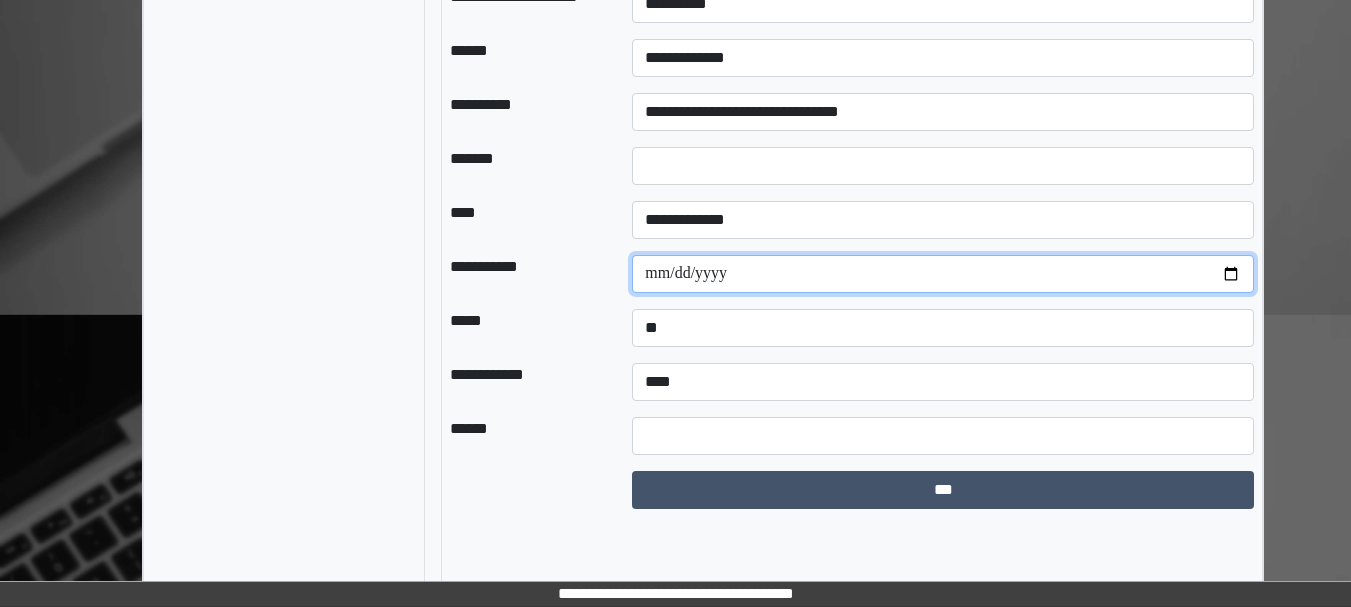 click at bounding box center [943, 274] 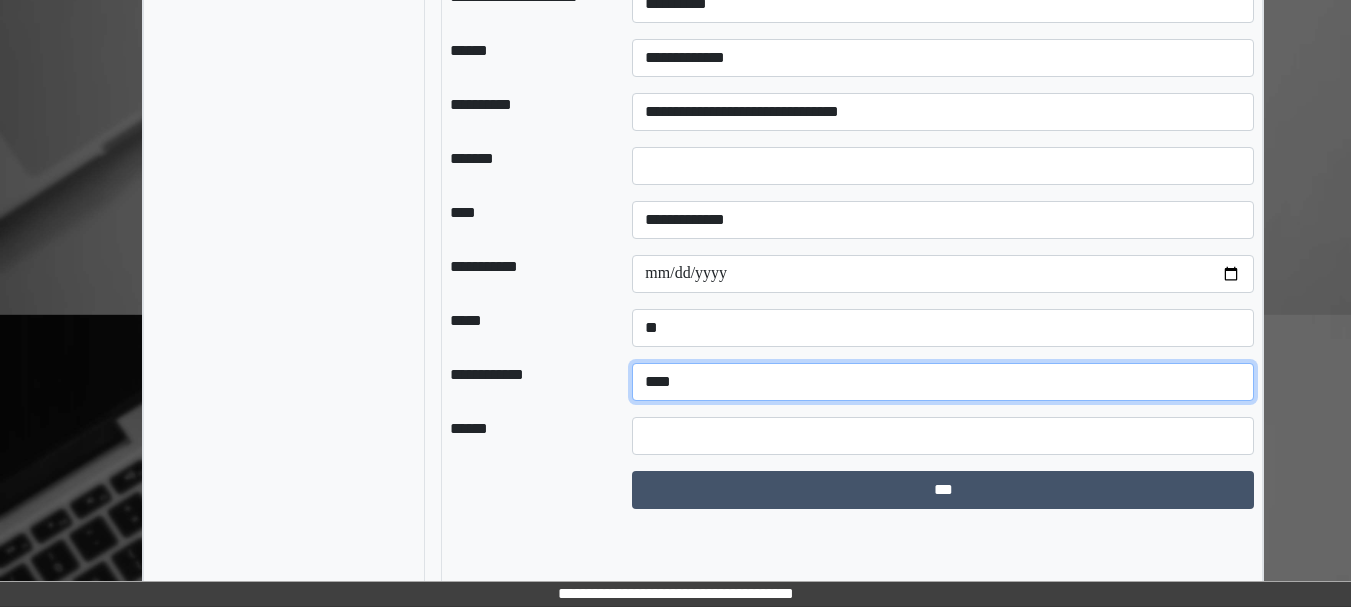 select on "*" 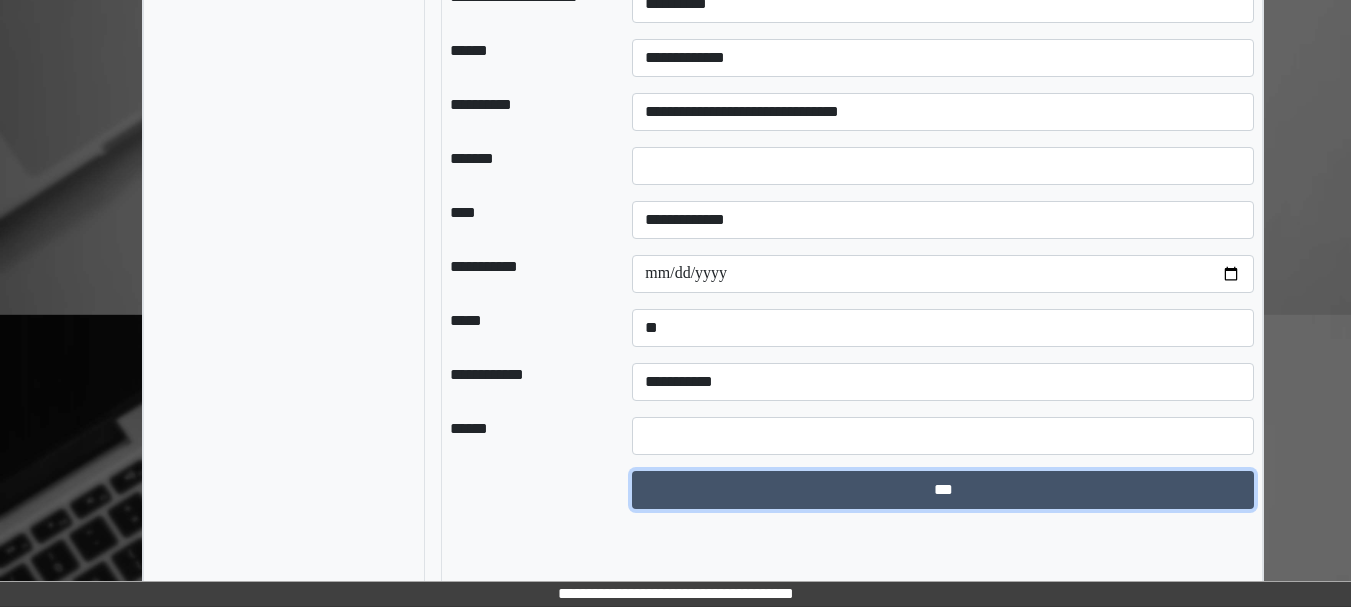 type 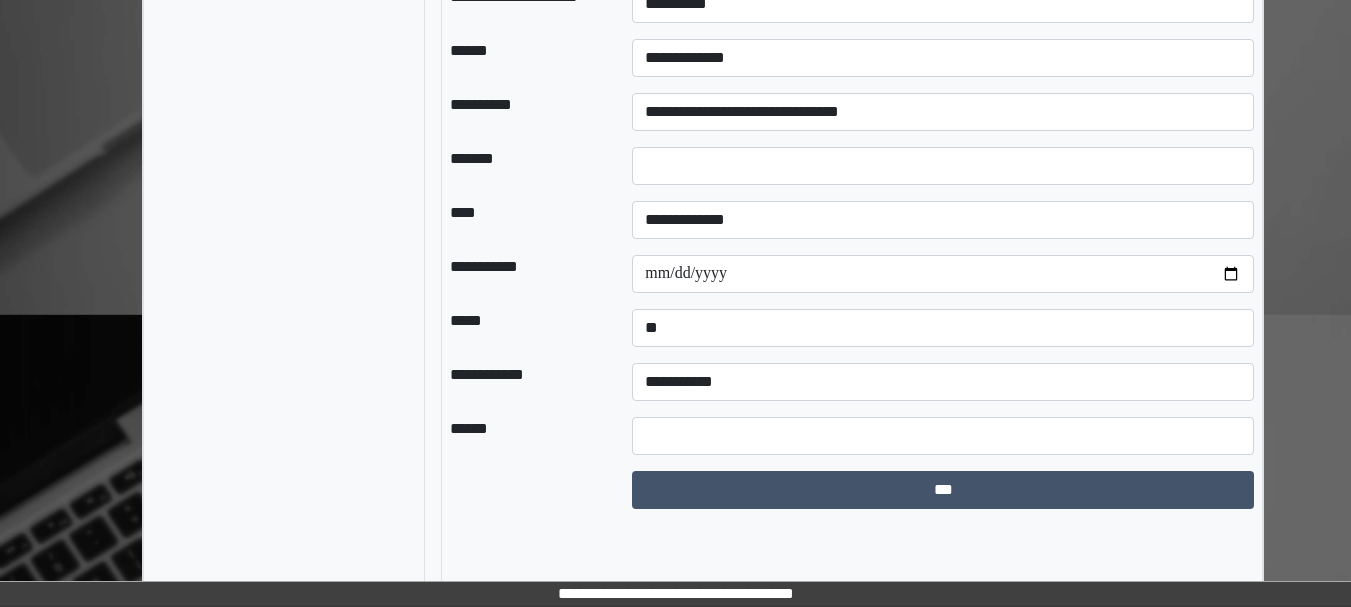 select on "*" 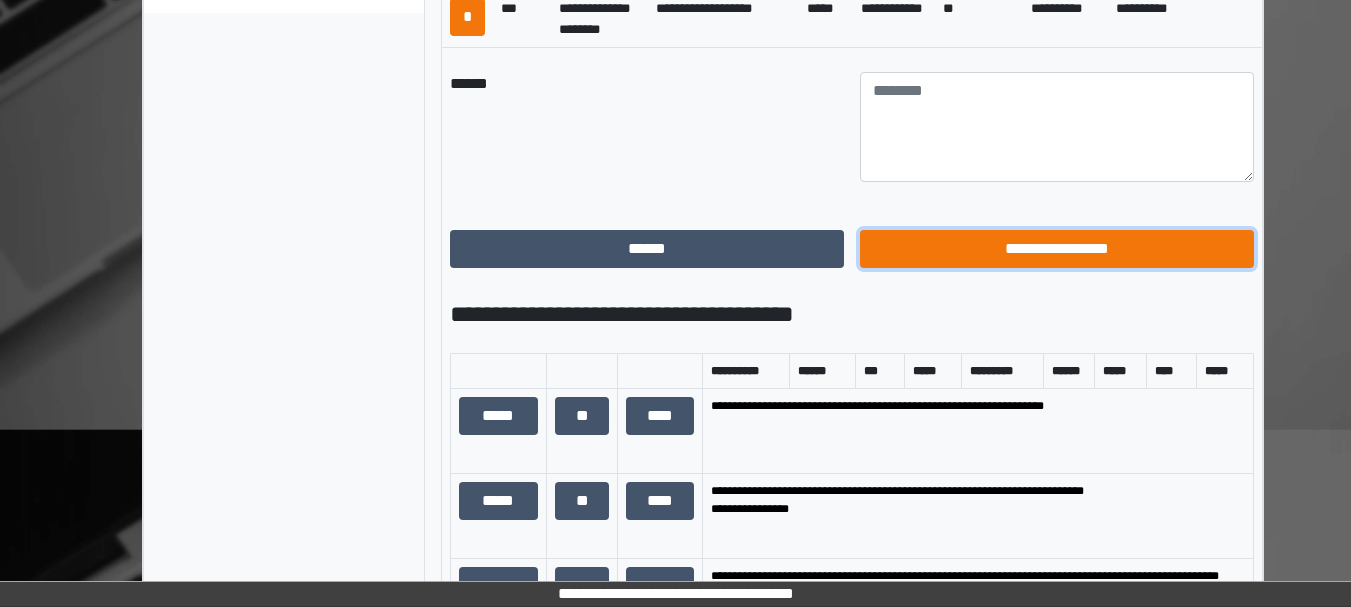 click on "**********" at bounding box center [1057, 249] 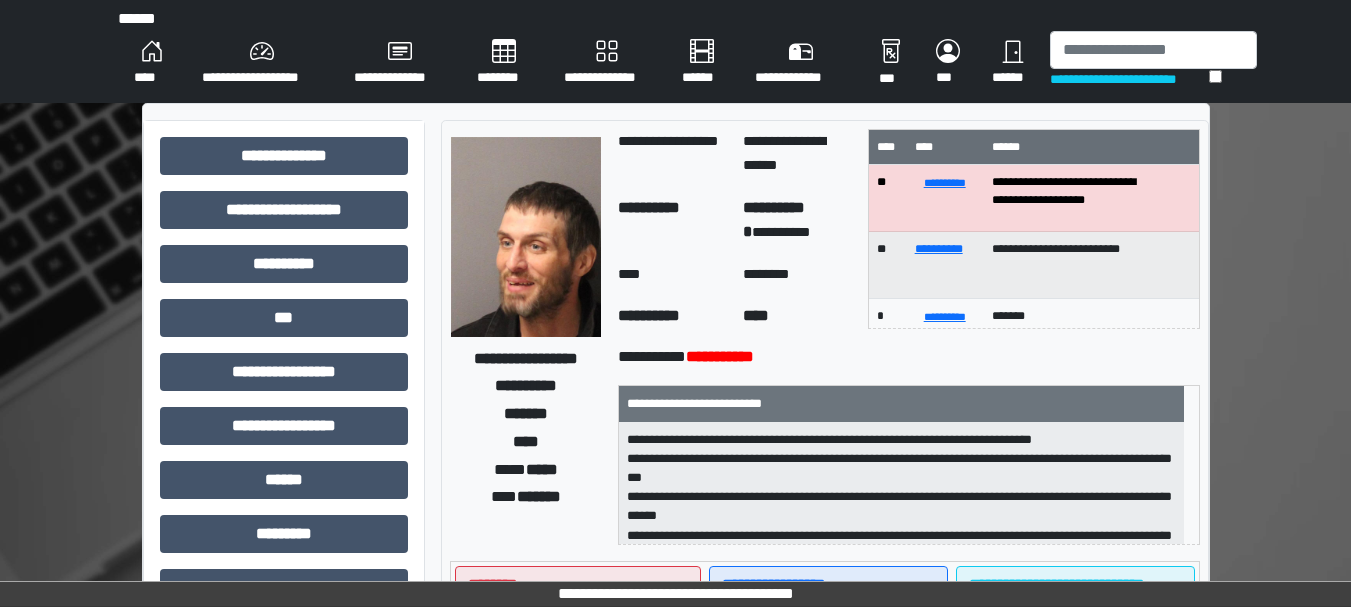 scroll, scrollTop: 0, scrollLeft: 0, axis: both 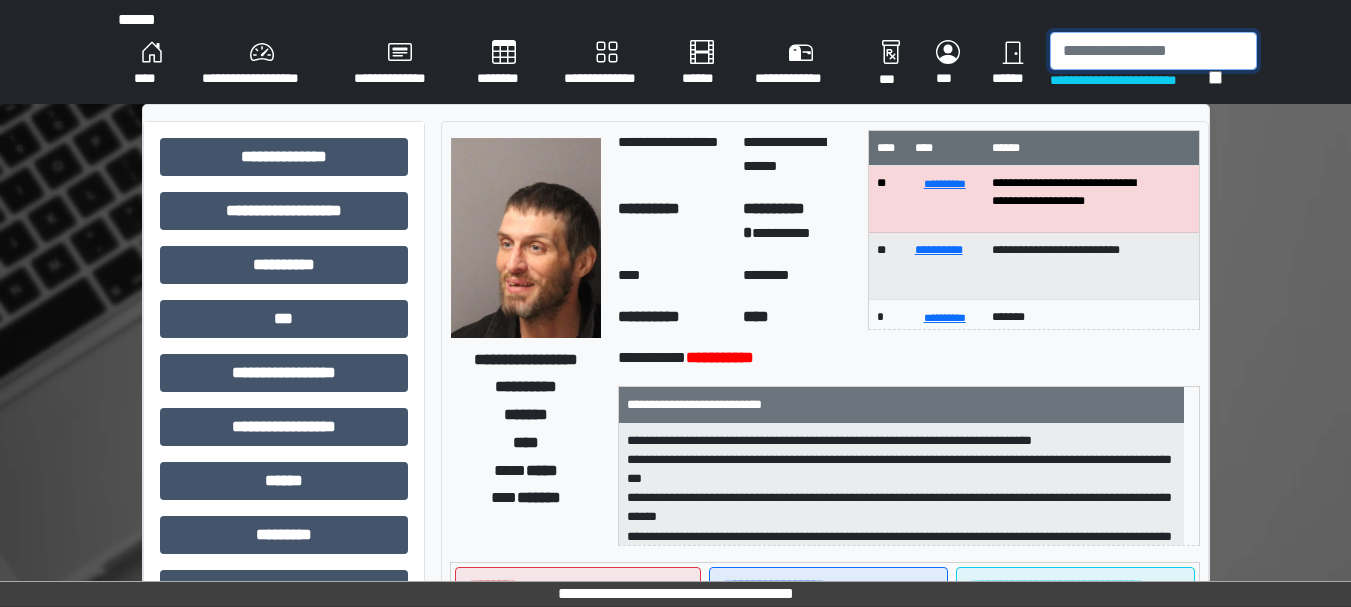 click at bounding box center [1153, 51] 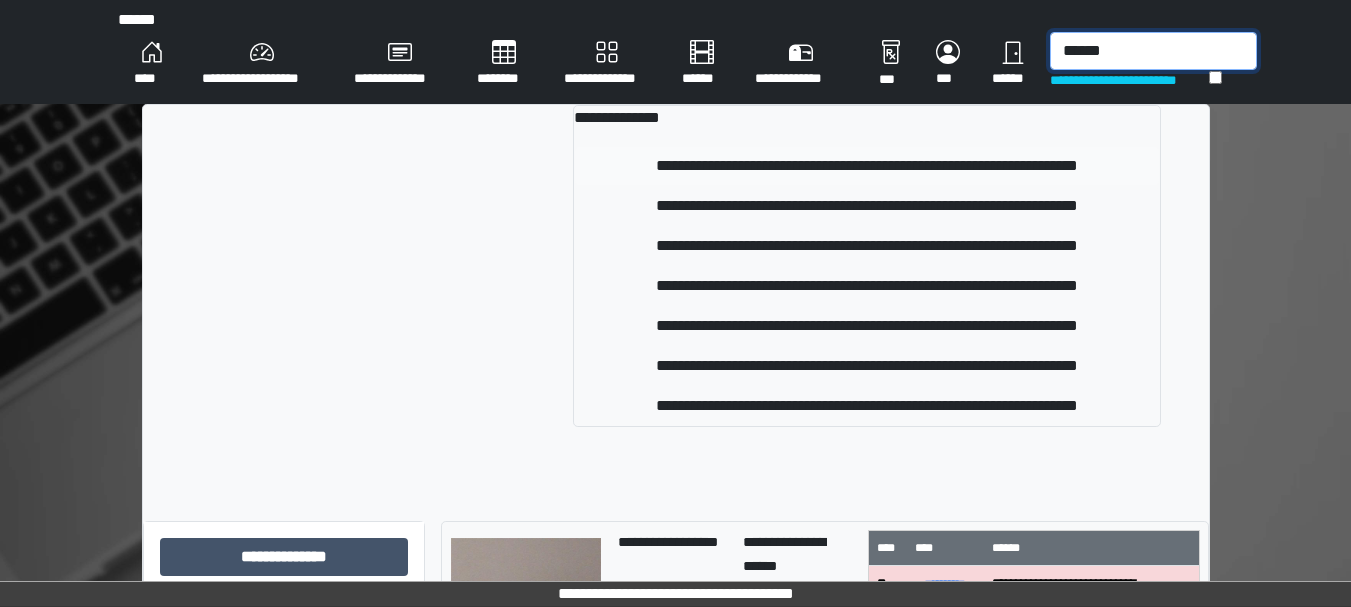 type on "******" 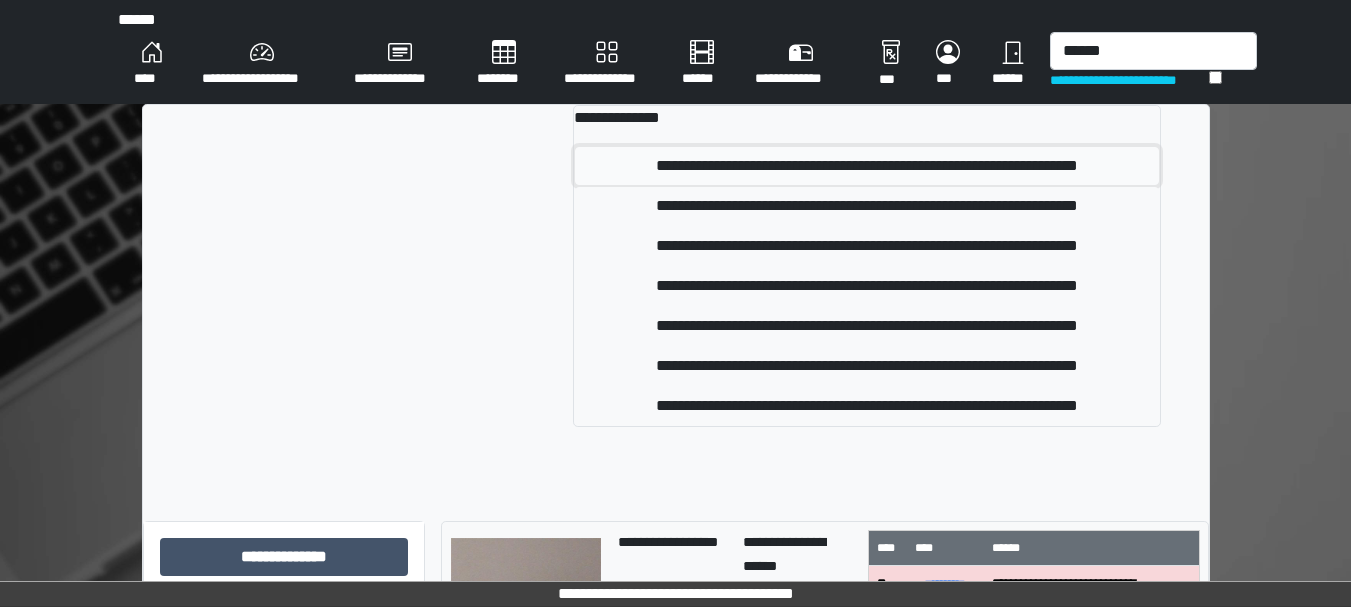 click on "**********" at bounding box center [867, 166] 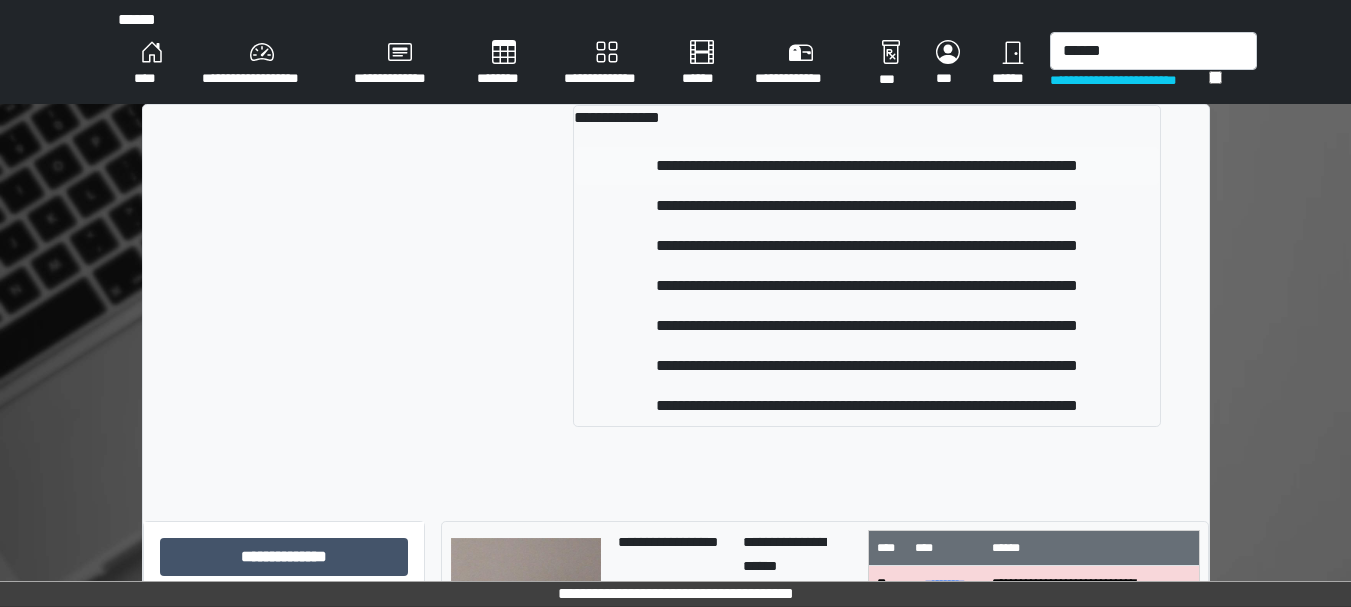 type 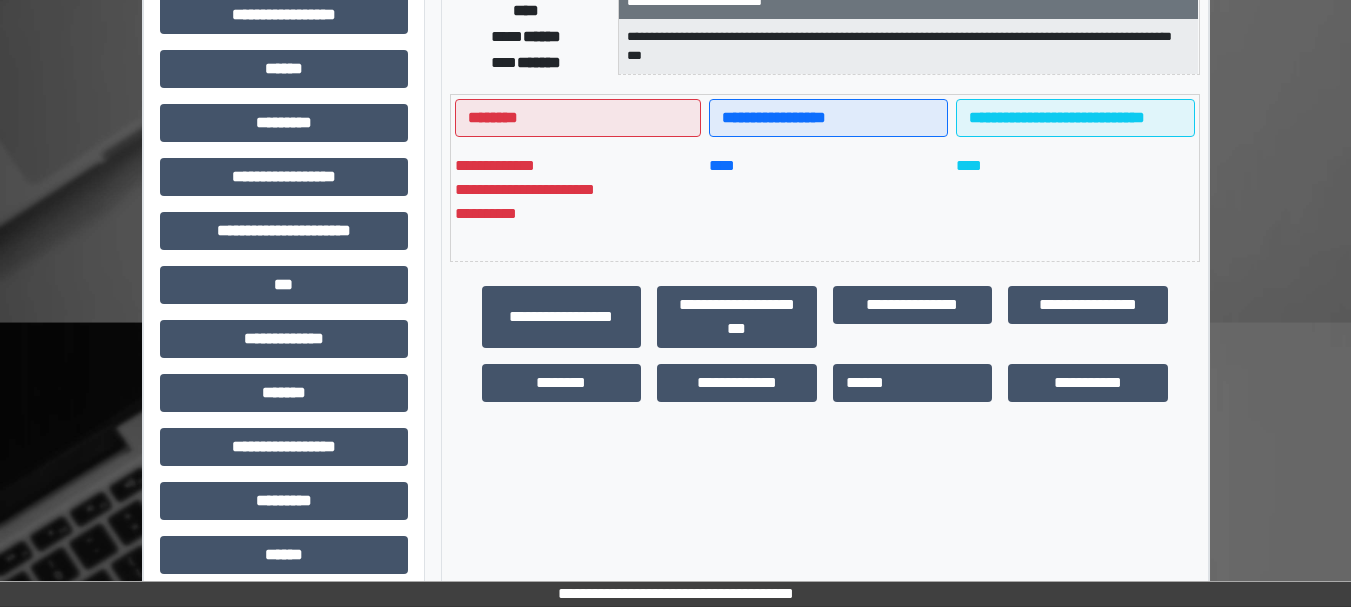 scroll, scrollTop: 419, scrollLeft: 0, axis: vertical 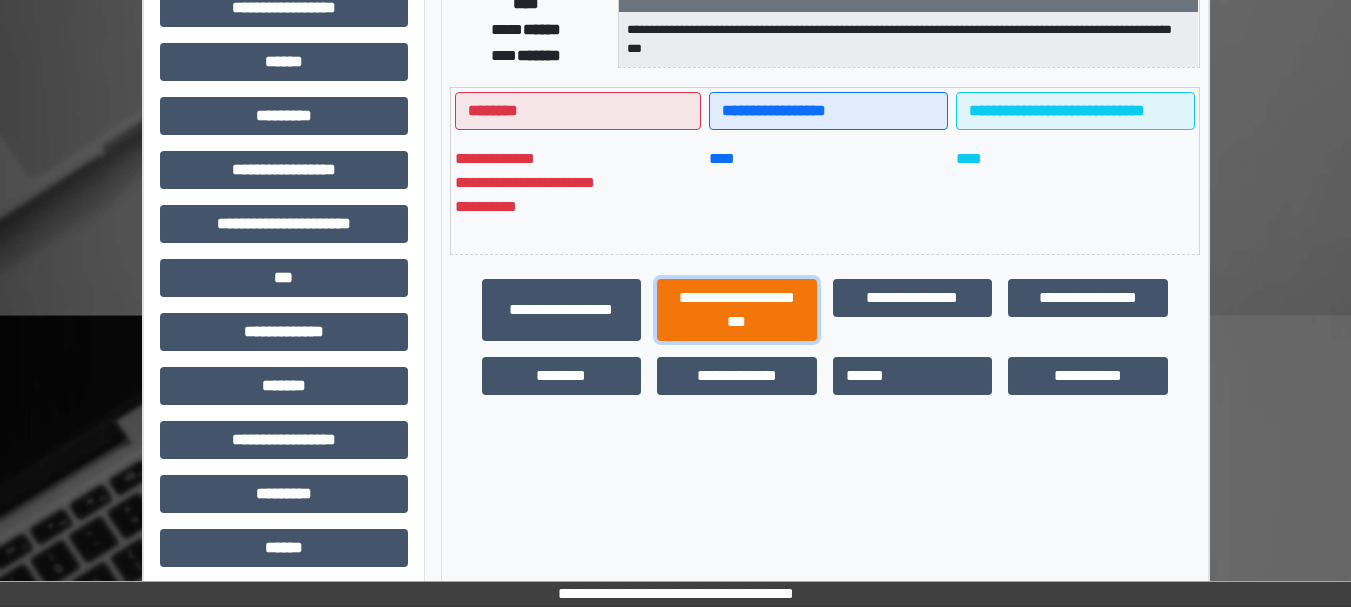 click on "**********" at bounding box center [737, 310] 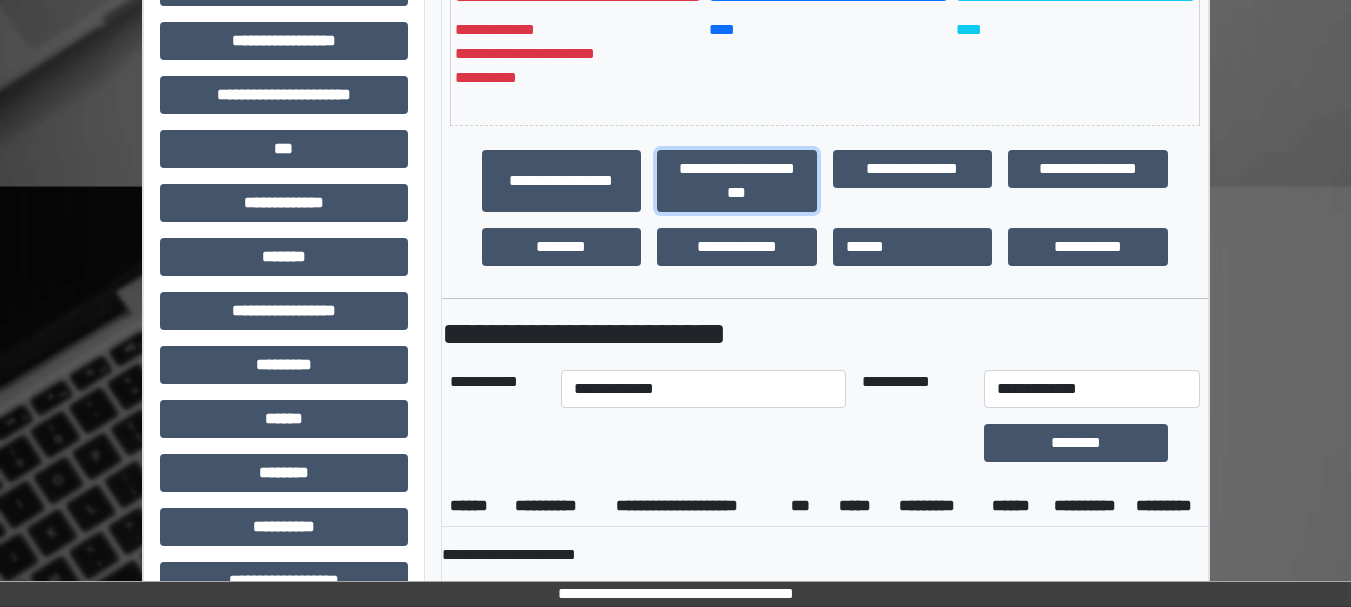 scroll, scrollTop: 549, scrollLeft: 0, axis: vertical 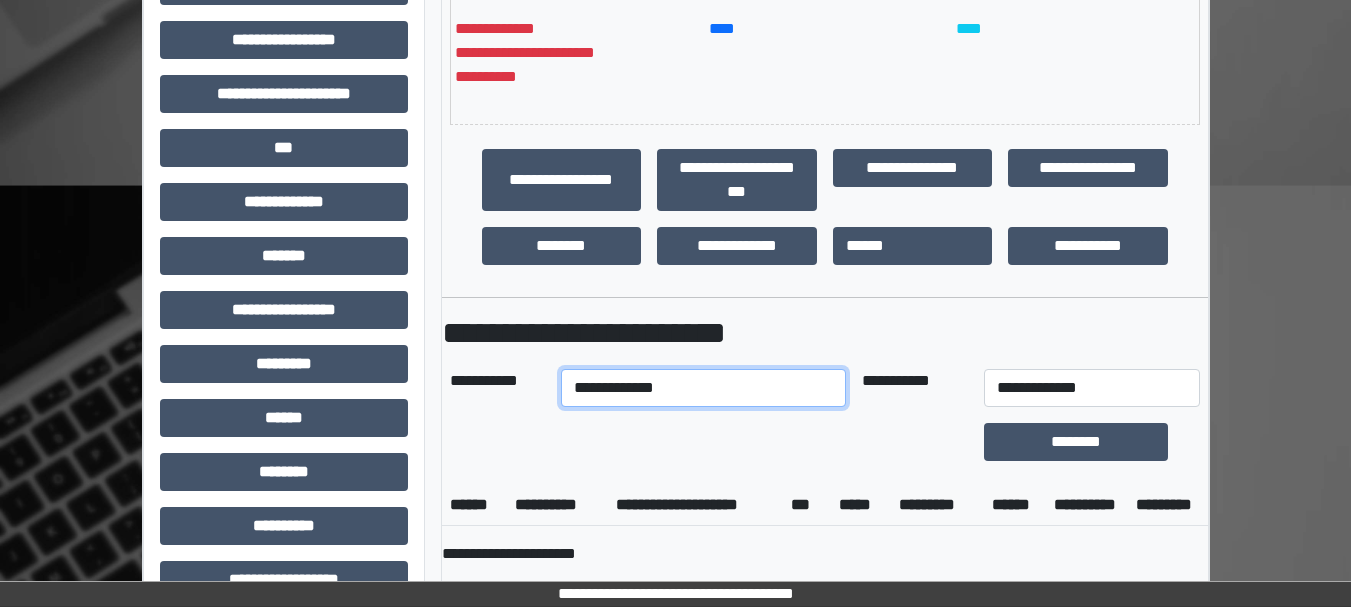 click on "**********" at bounding box center [703, 388] 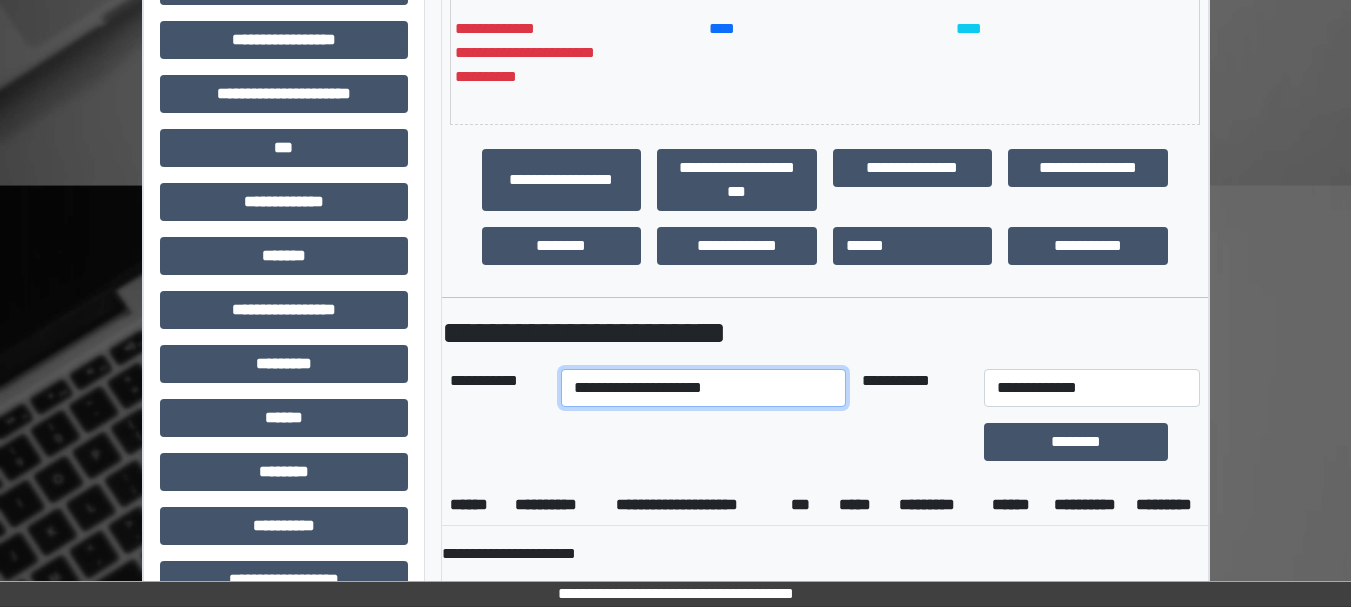 click on "**********" at bounding box center [703, 388] 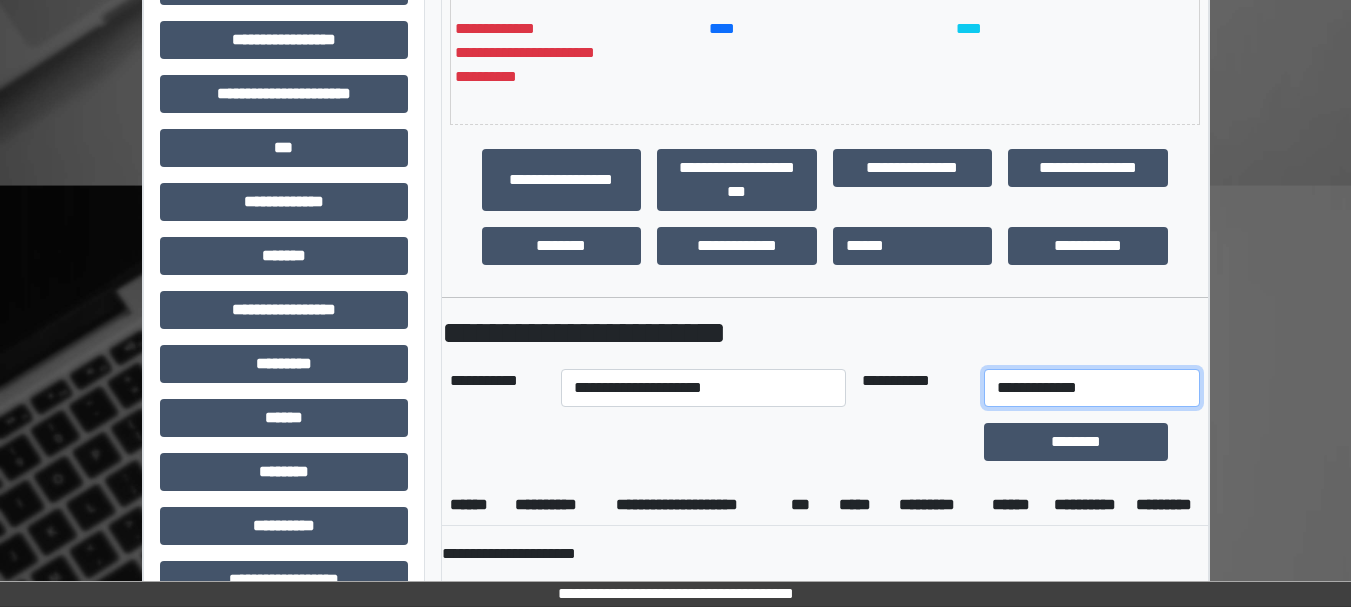 select on "*" 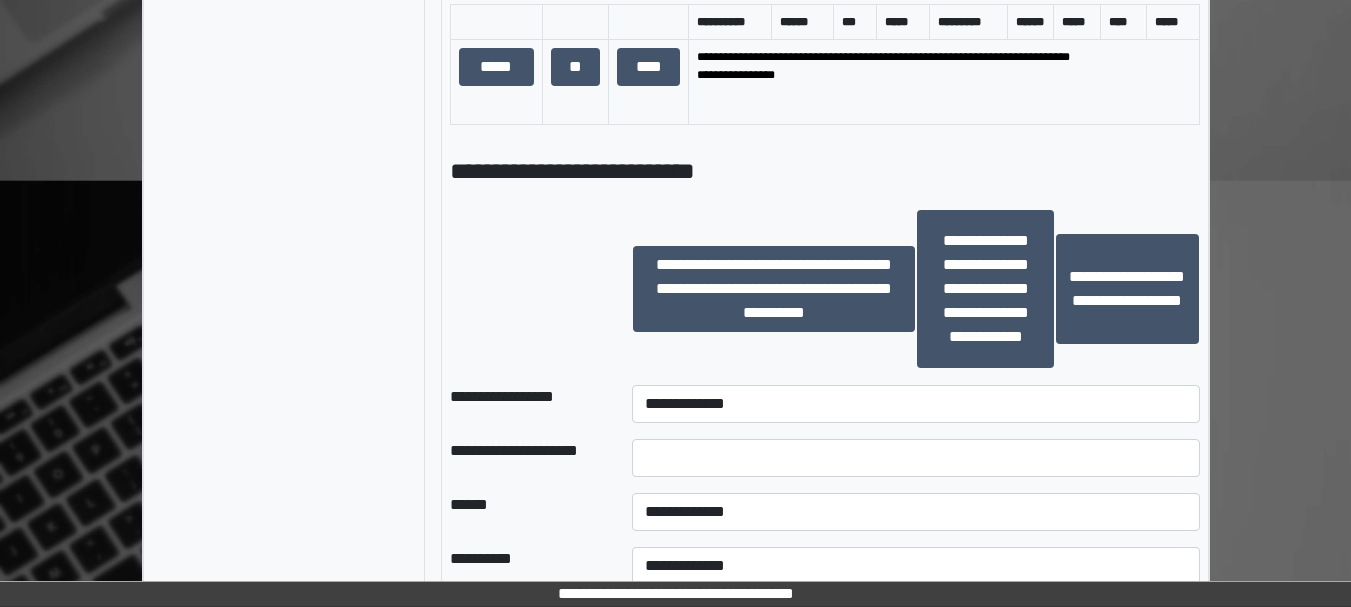 scroll, scrollTop: 1449, scrollLeft: 0, axis: vertical 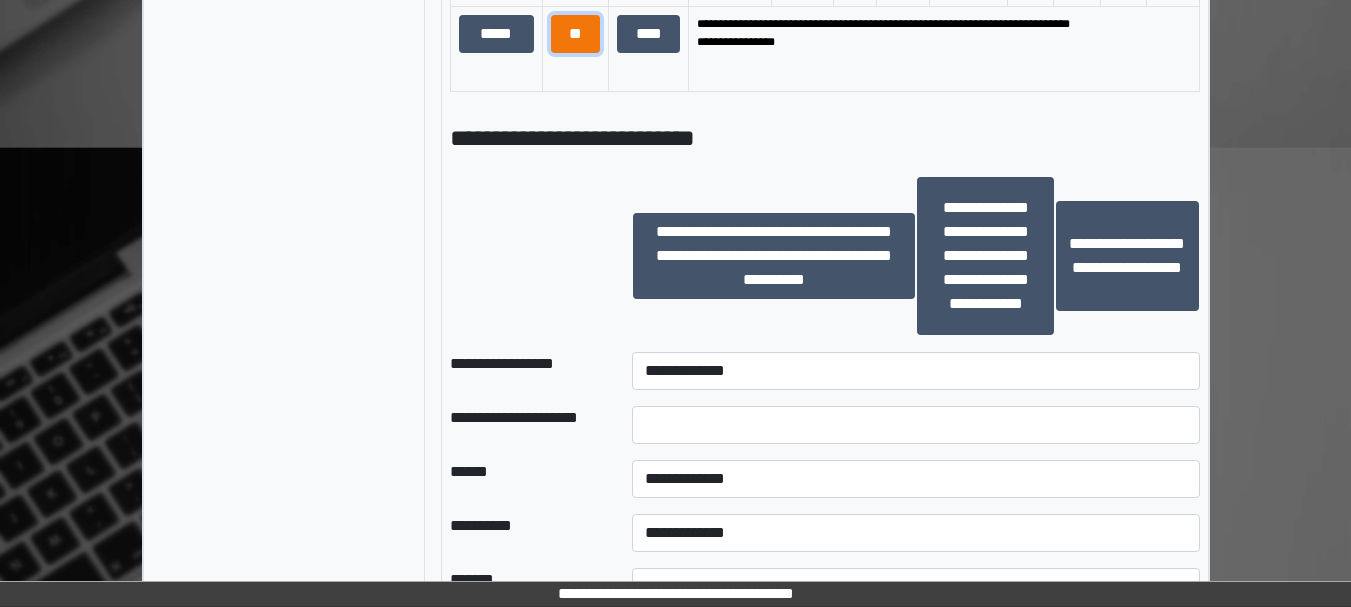 click on "**" at bounding box center (576, 34) 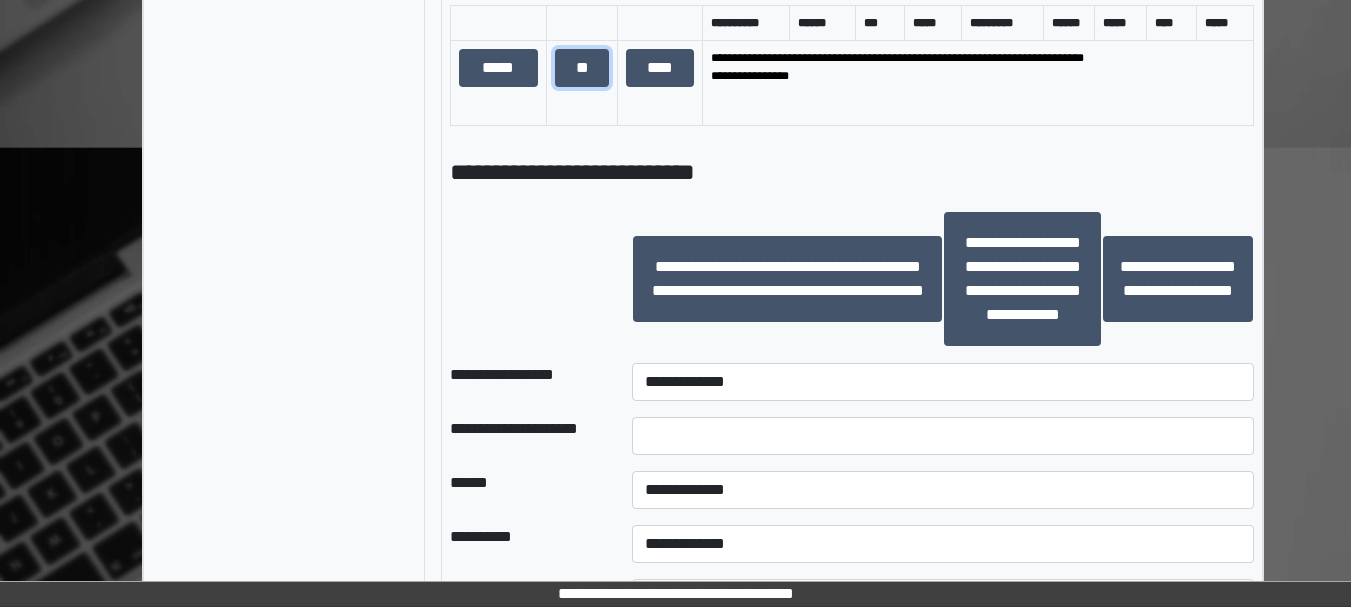 scroll, scrollTop: 1783, scrollLeft: 0, axis: vertical 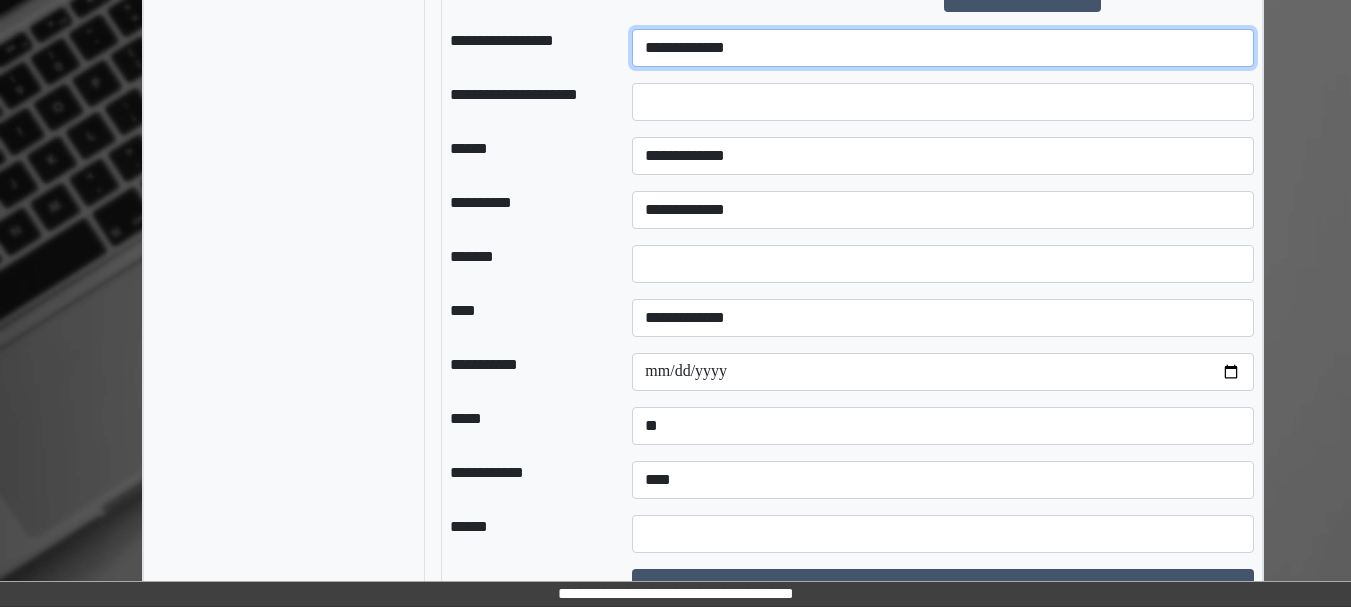 click on "**********" at bounding box center [943, 48] 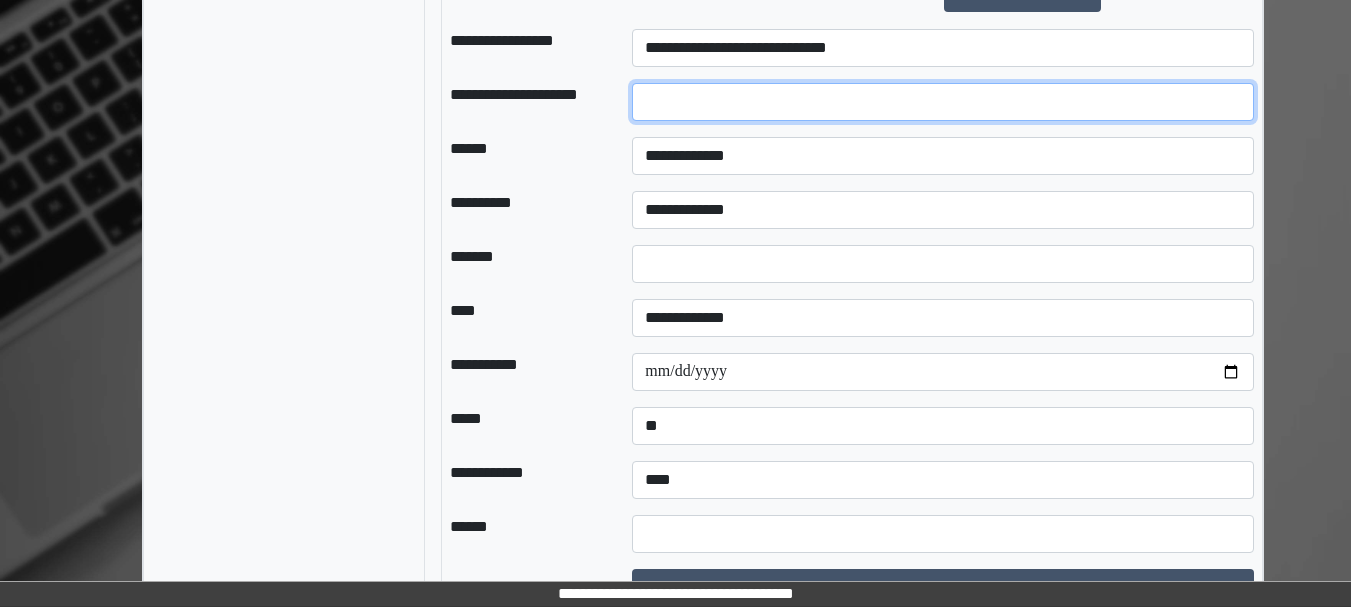 type on "*" 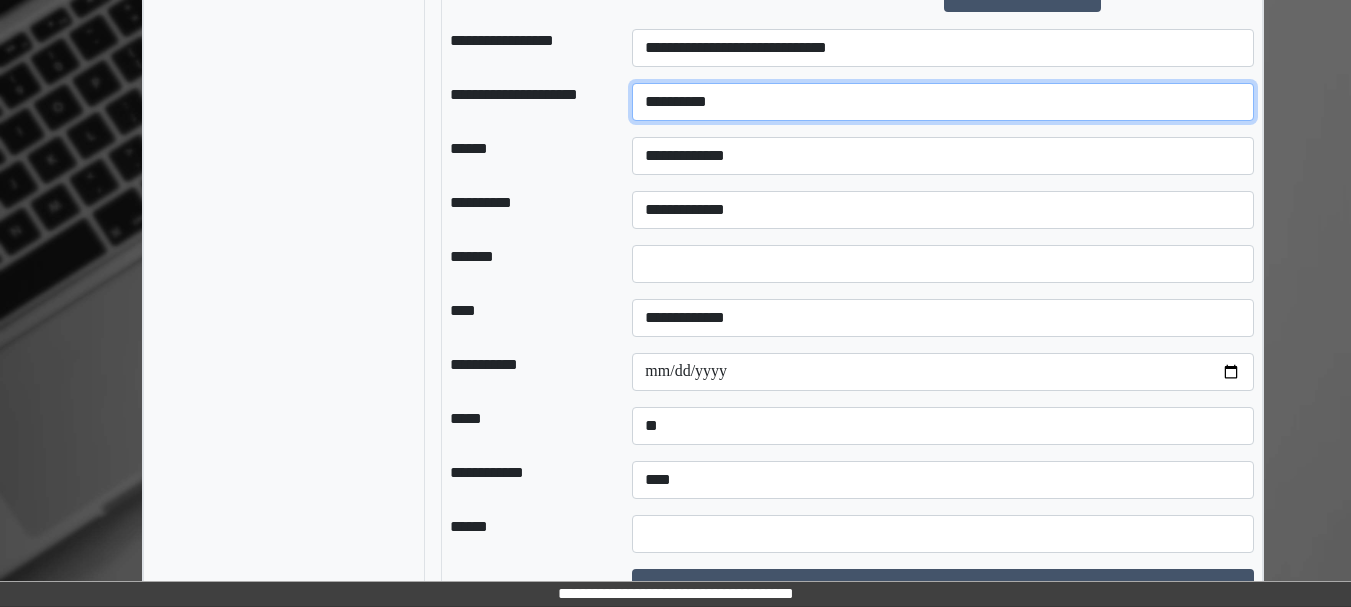 type on "**********" 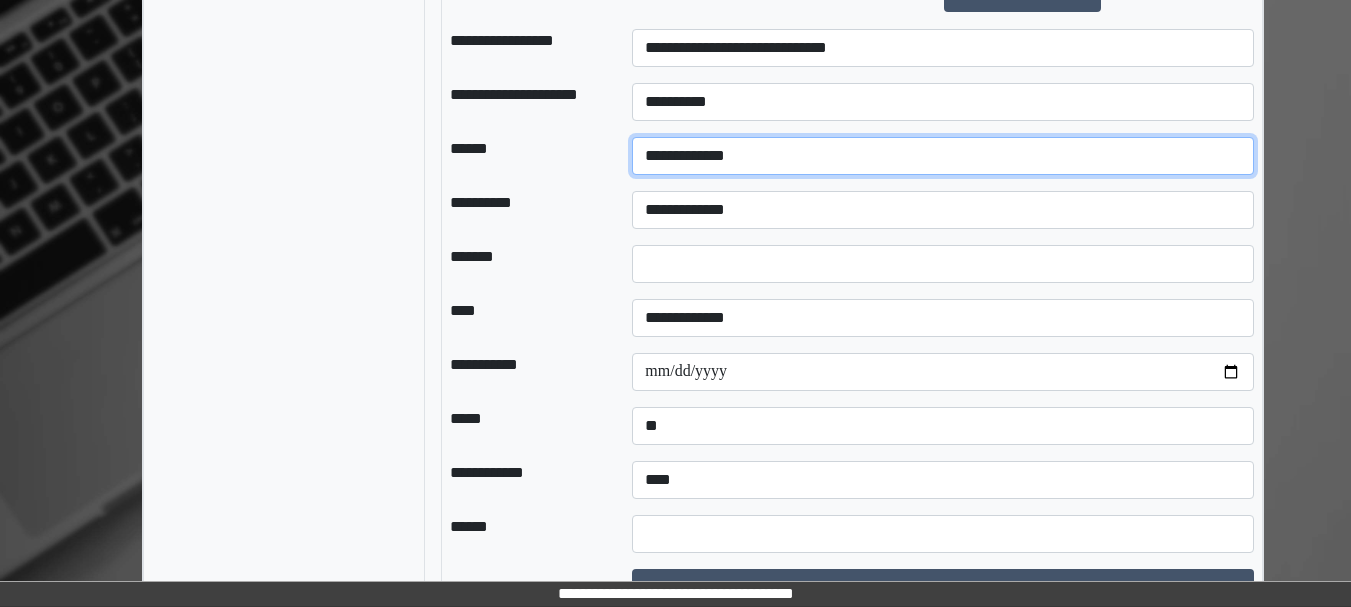 select on "*" 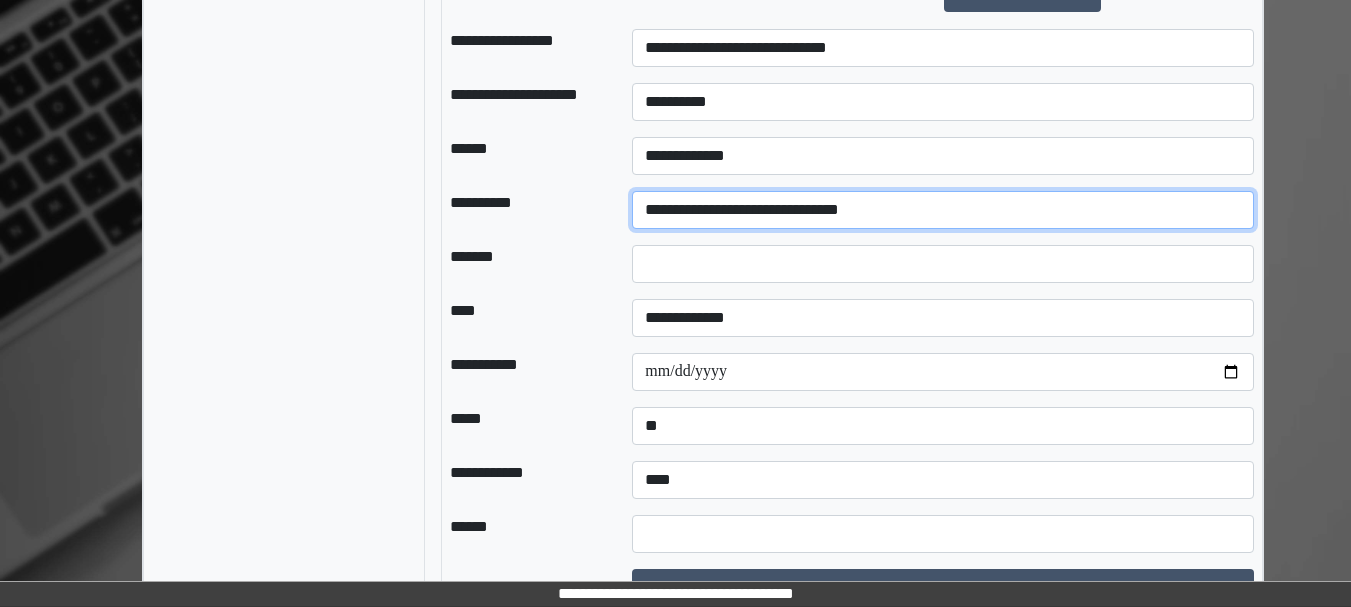 select on "**" 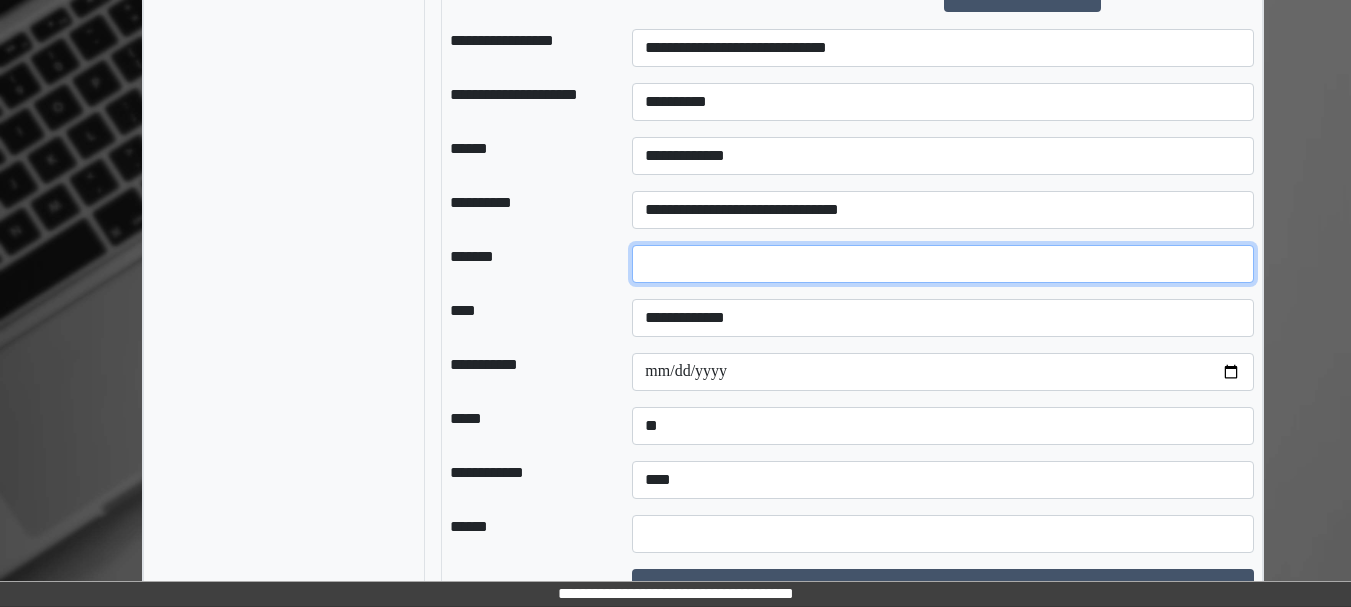 type on "**" 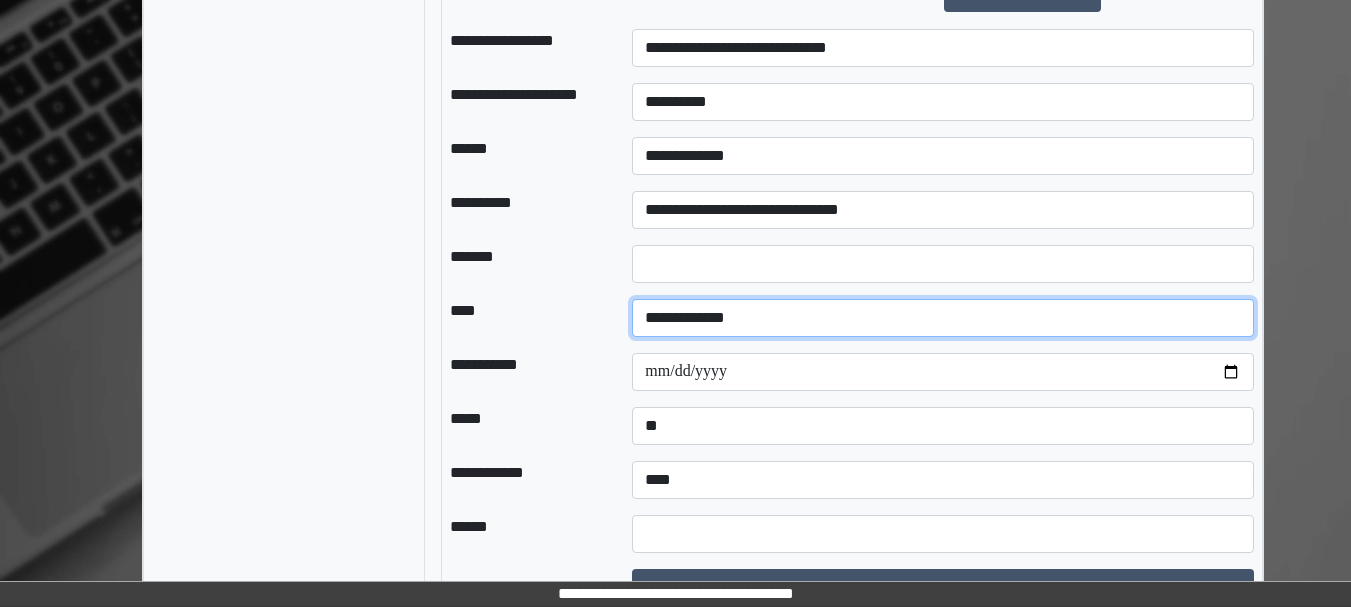 select on "*" 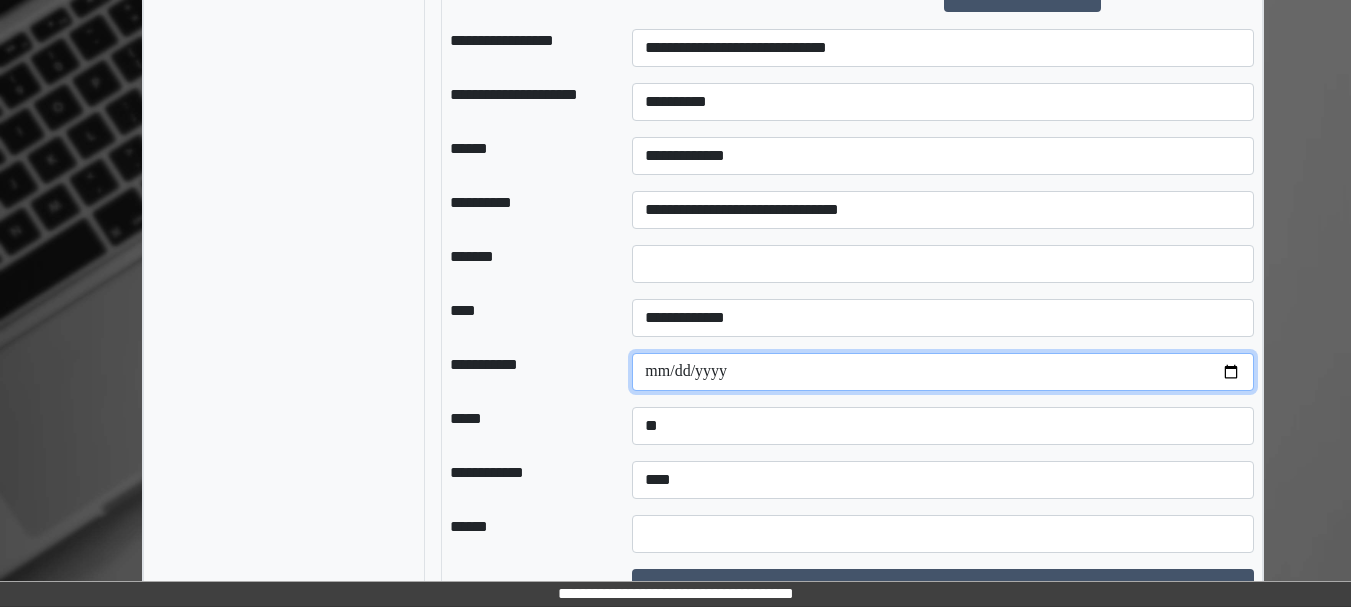 type on "**********" 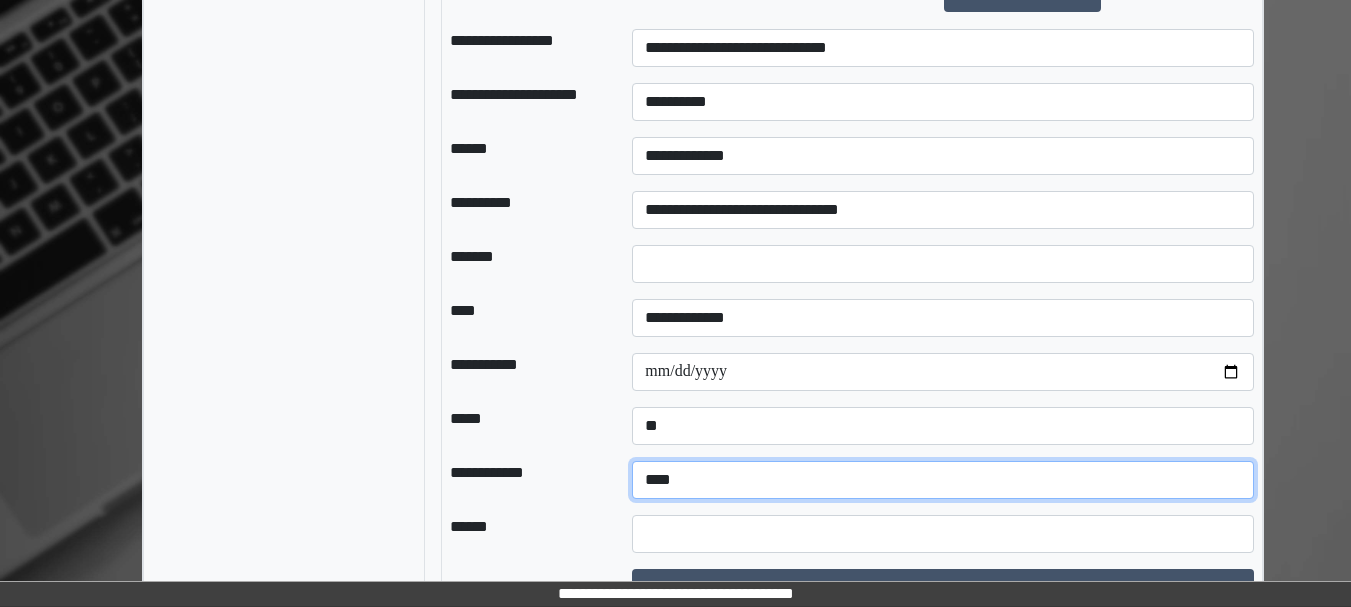 select on "*" 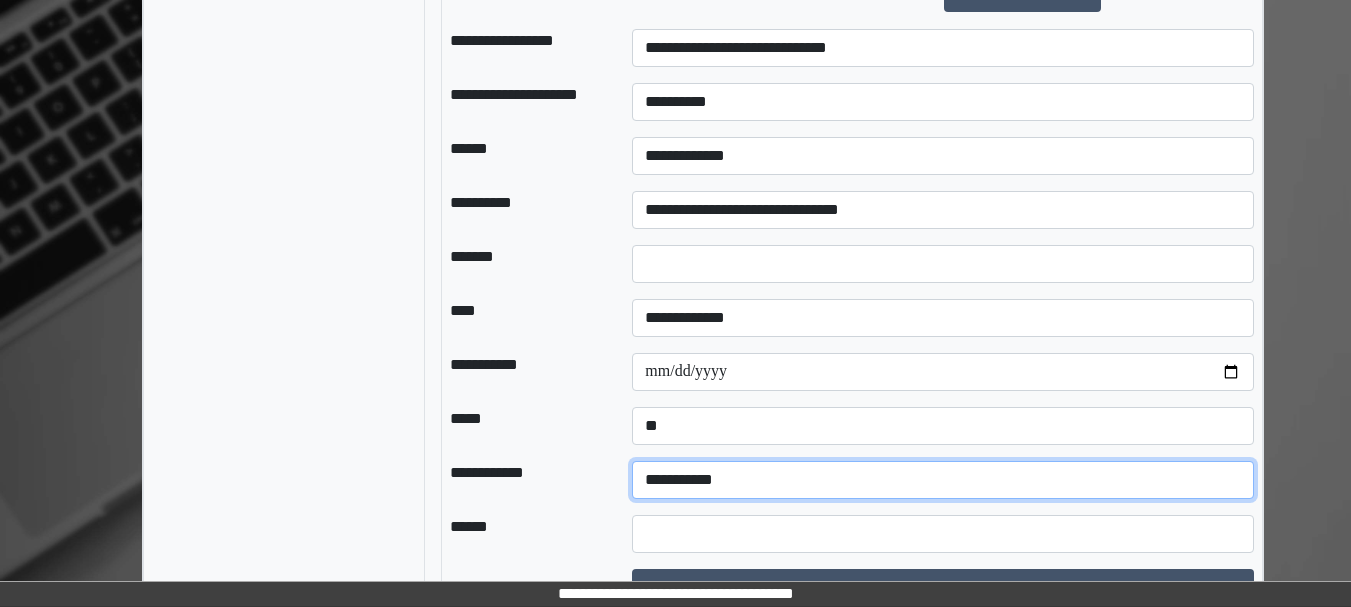 scroll, scrollTop: 1863, scrollLeft: 0, axis: vertical 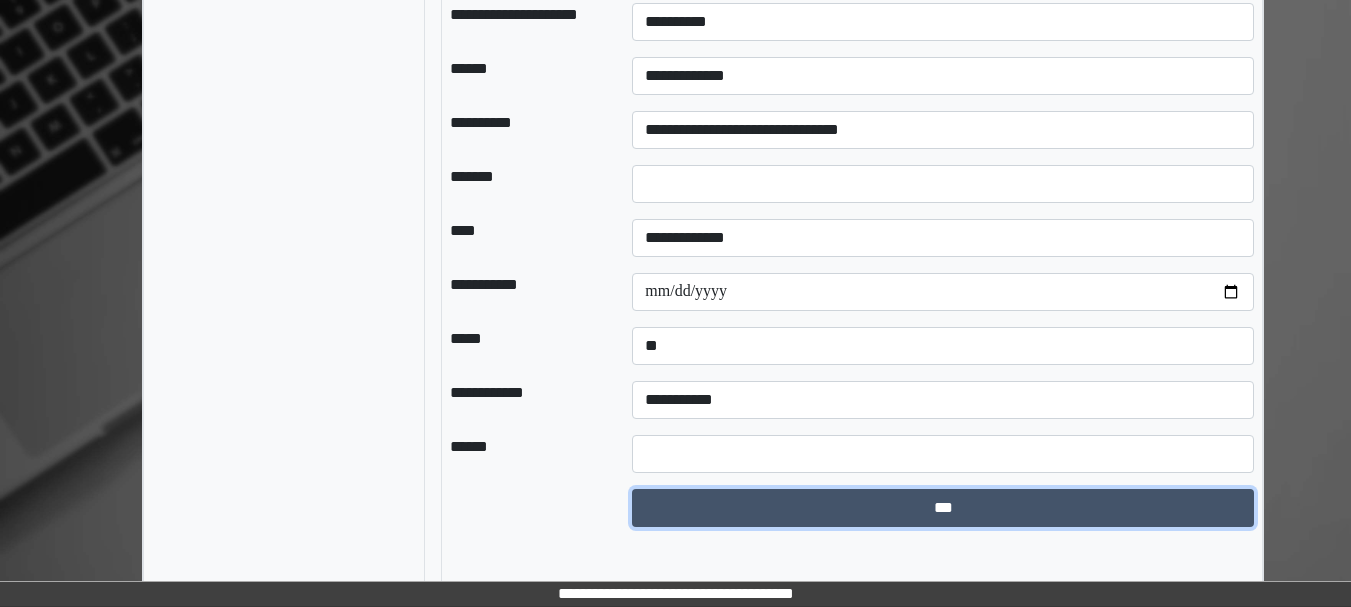 type 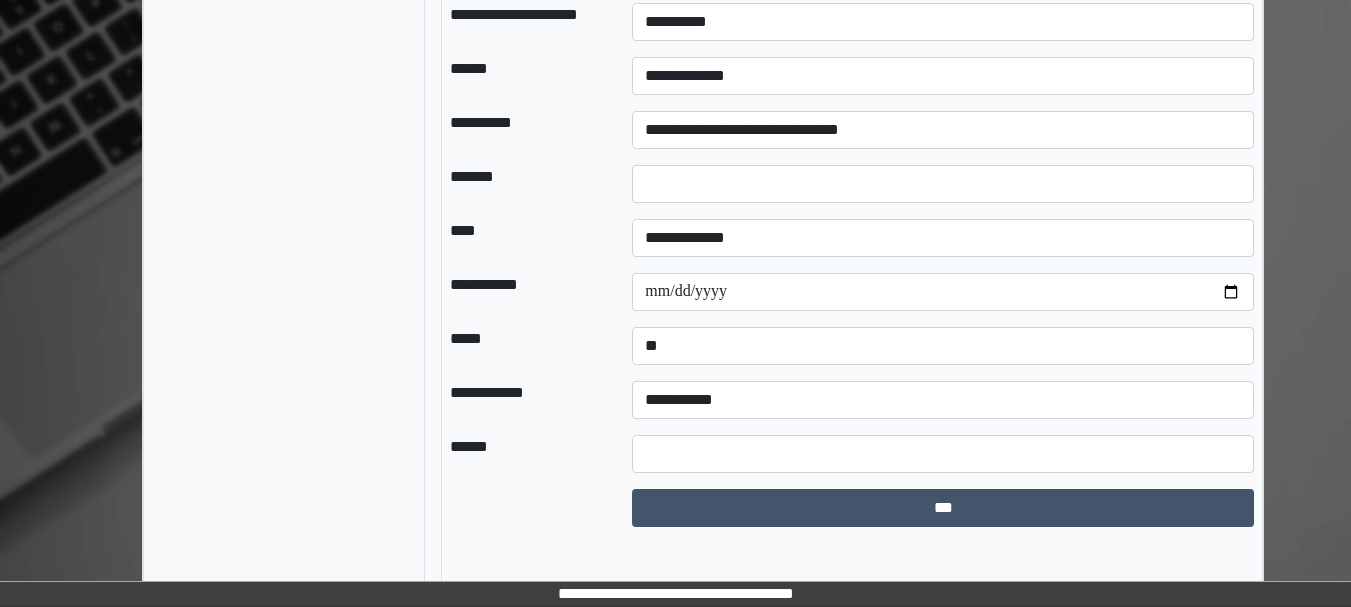 select on "*" 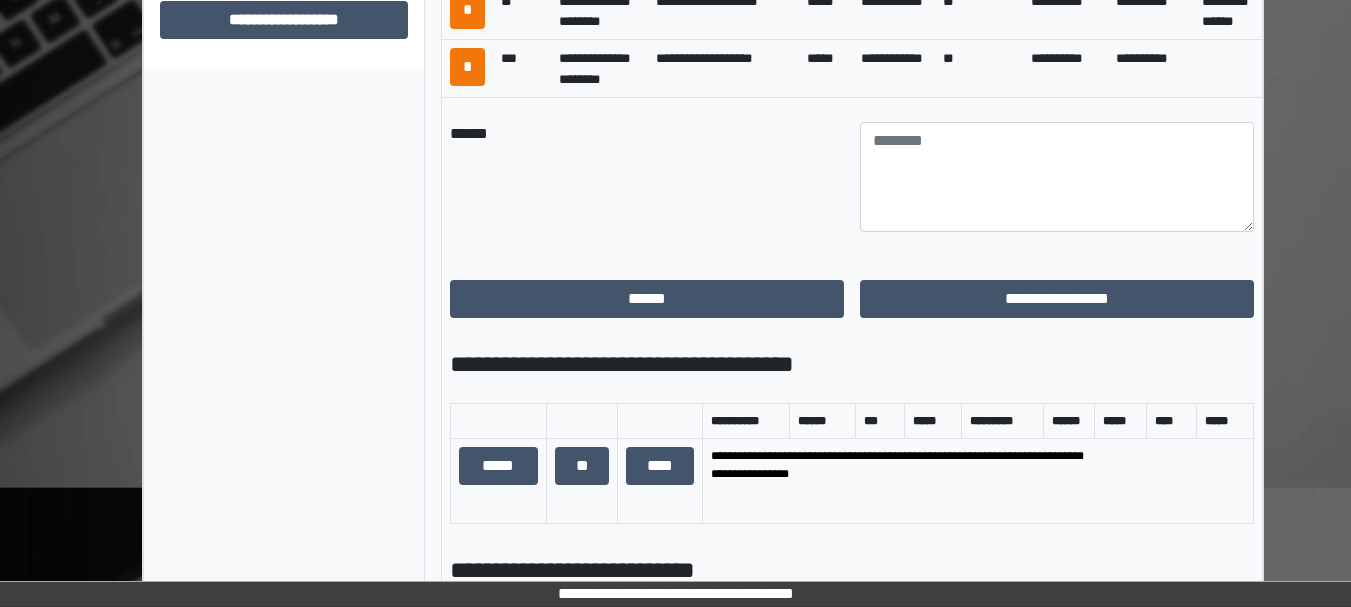 scroll, scrollTop: 1106, scrollLeft: 0, axis: vertical 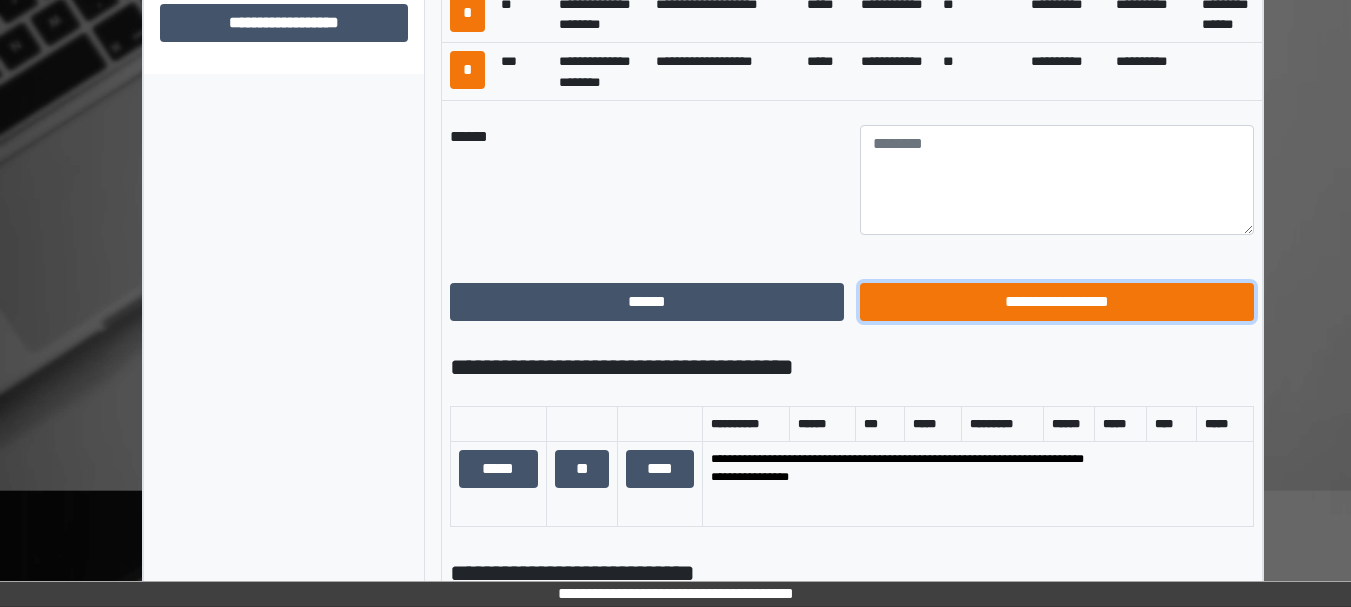 click on "**********" at bounding box center (1057, 302) 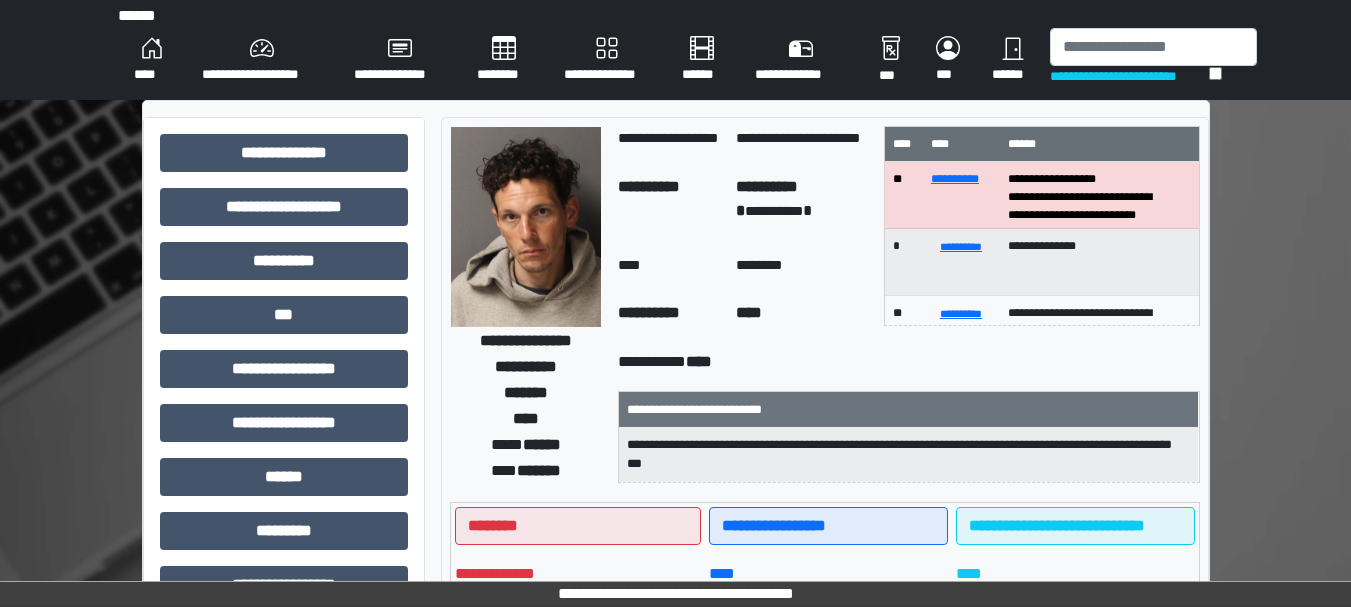 scroll, scrollTop: 2, scrollLeft: 0, axis: vertical 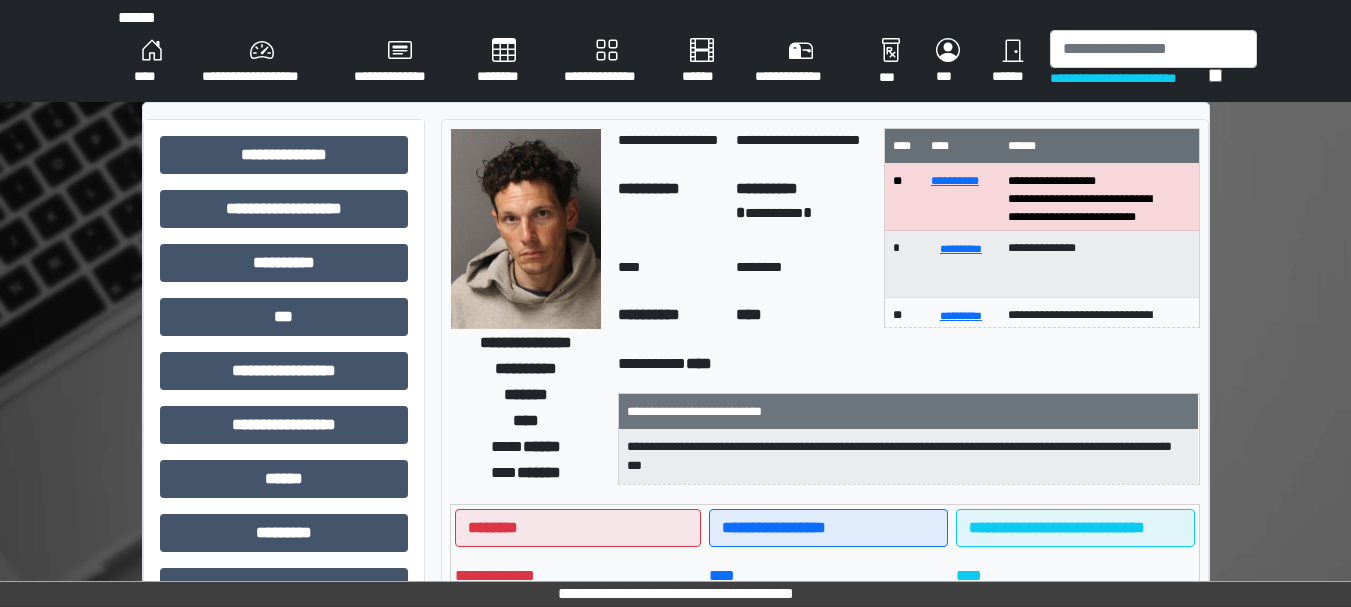 click on "****" at bounding box center [152, 62] 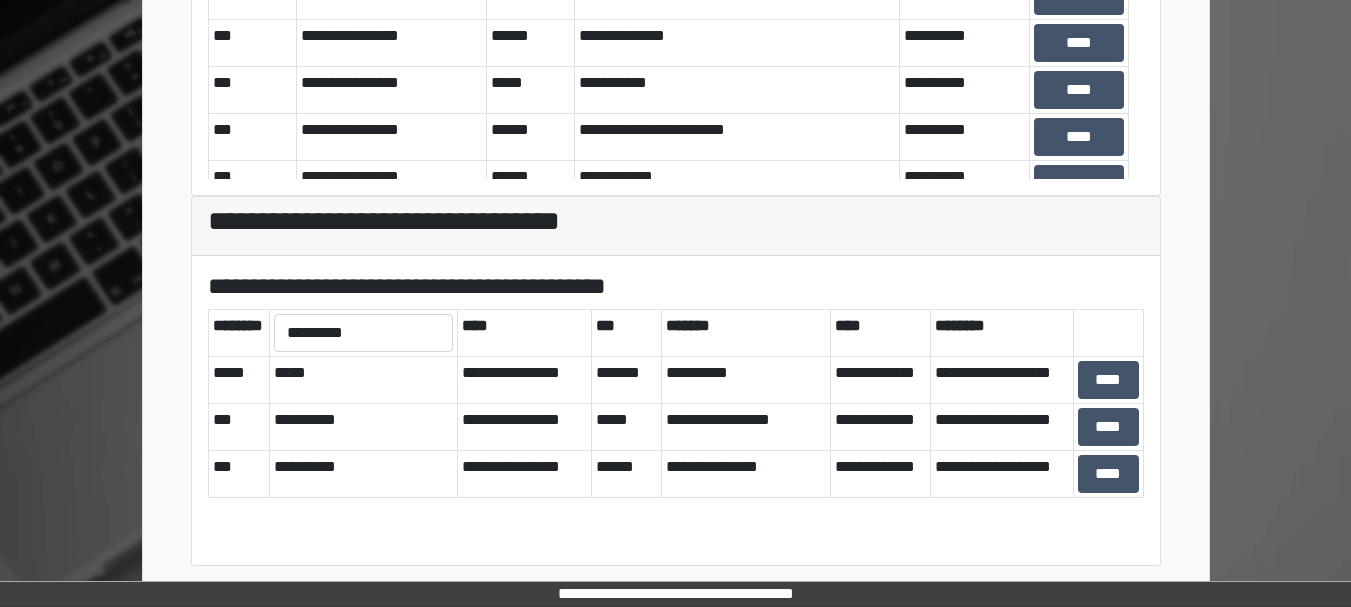 scroll, scrollTop: 861, scrollLeft: 0, axis: vertical 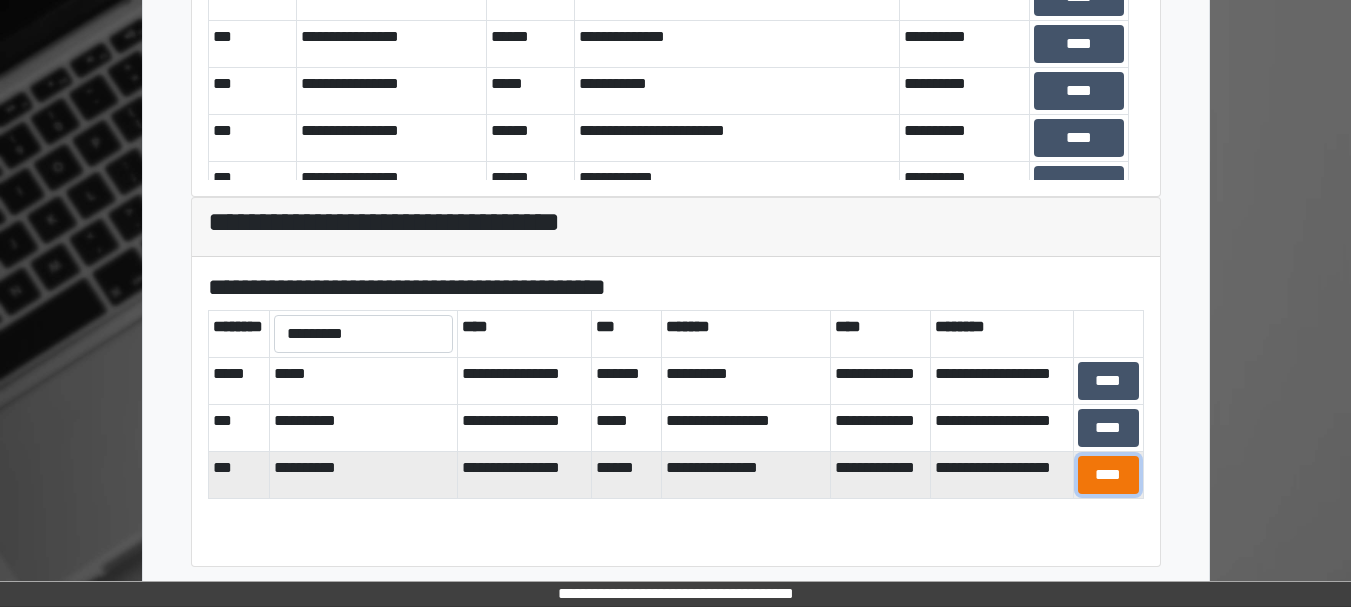 click on "****" at bounding box center [1108, 475] 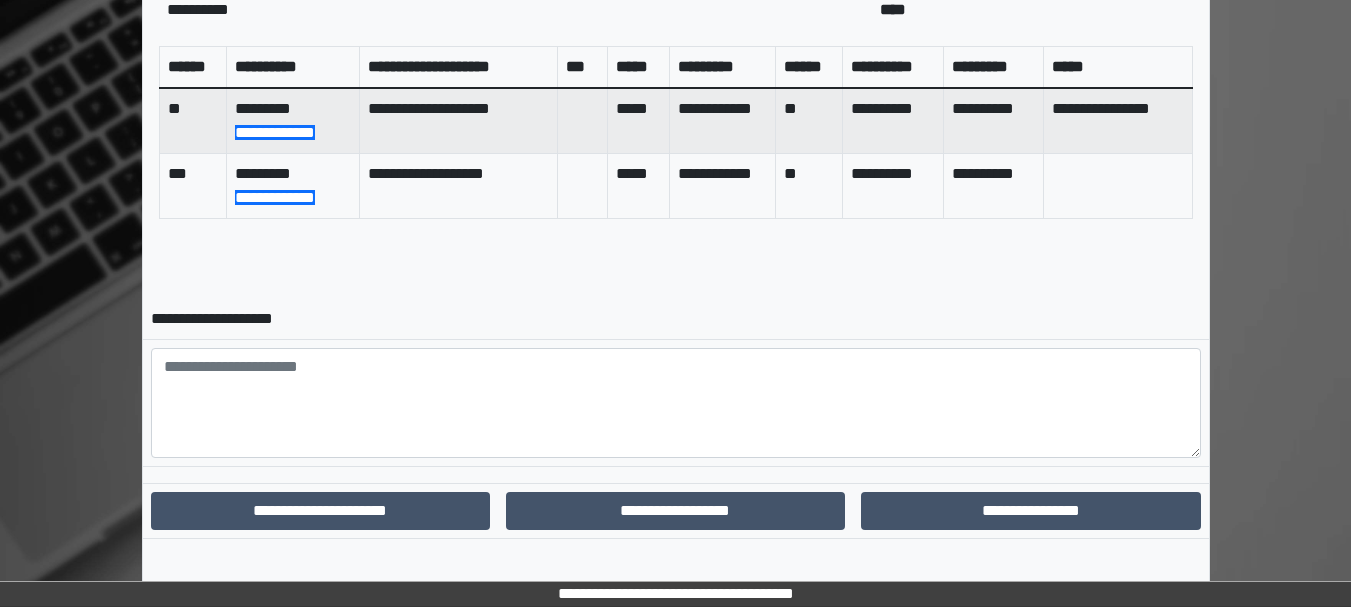 scroll, scrollTop: 897, scrollLeft: 0, axis: vertical 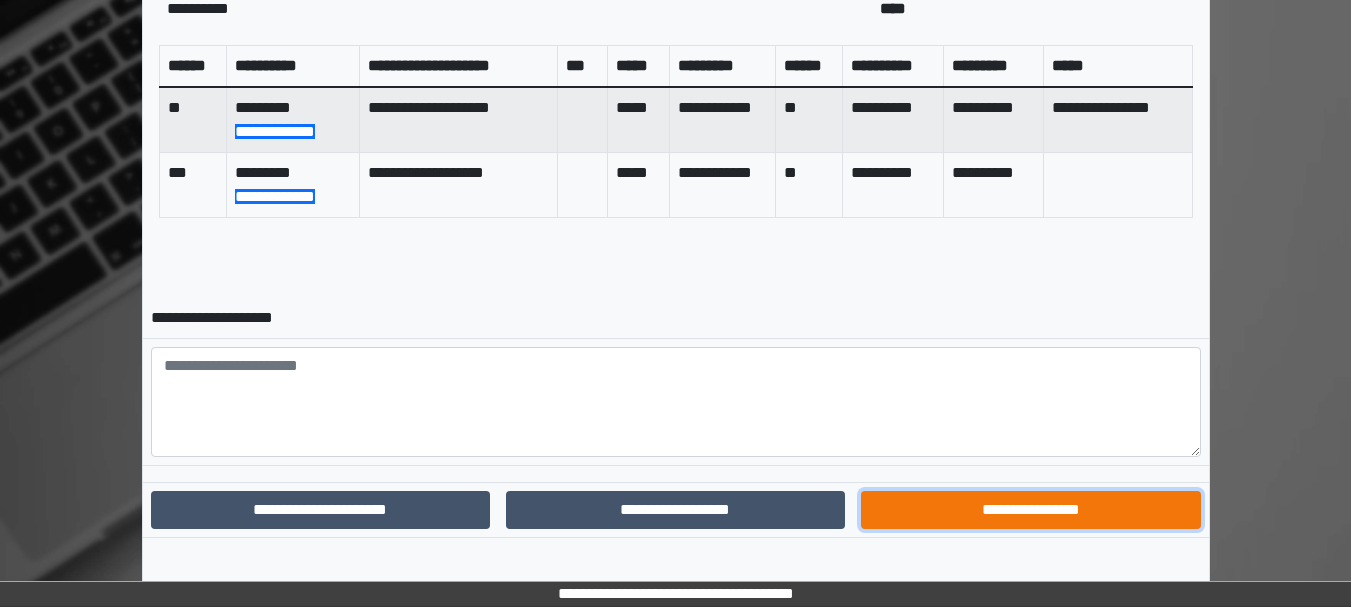 click on "**********" at bounding box center [1030, 510] 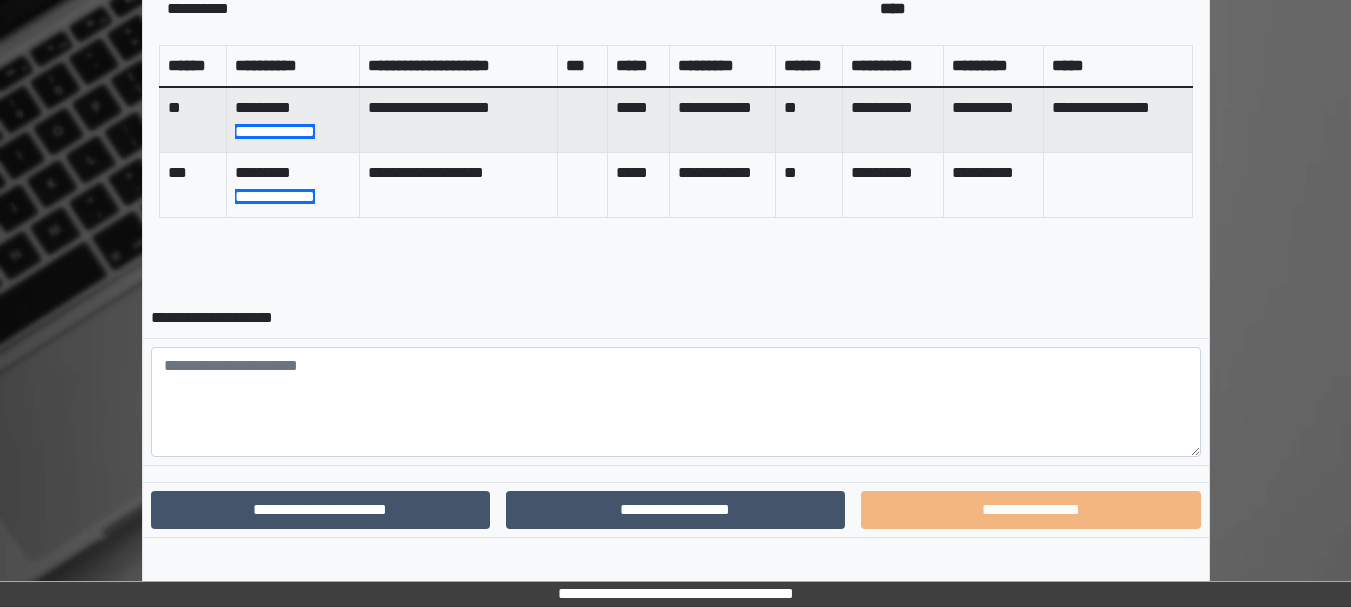 scroll, scrollTop: 806, scrollLeft: 0, axis: vertical 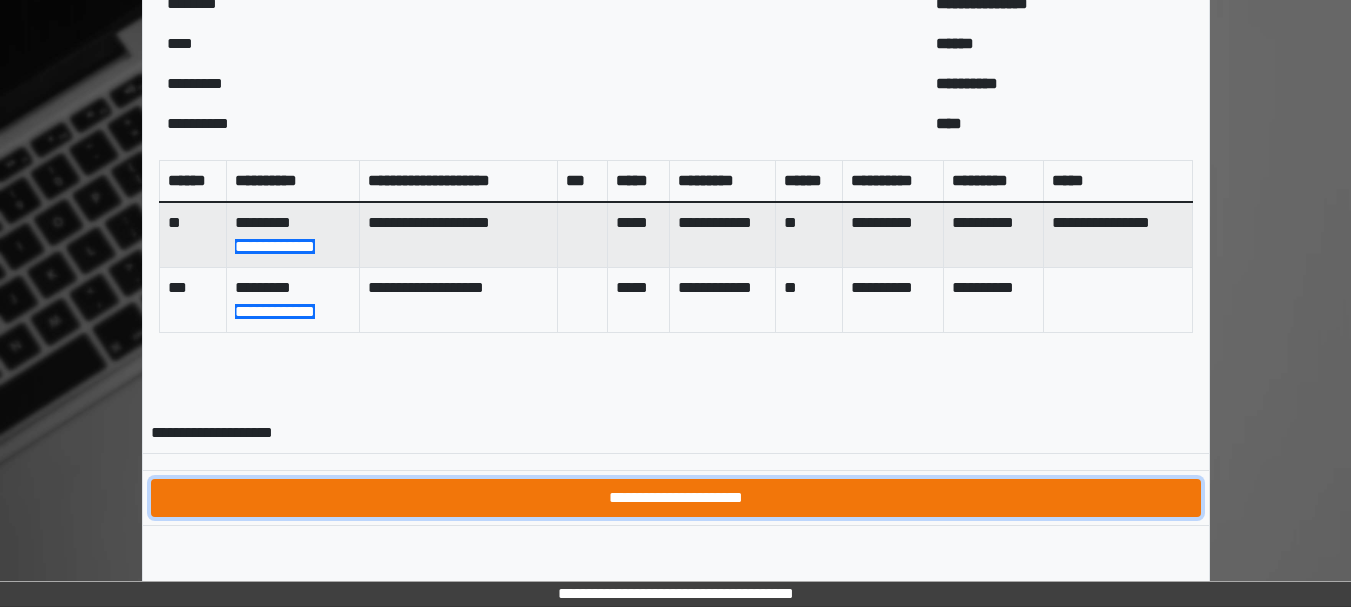 click on "**********" at bounding box center (676, 498) 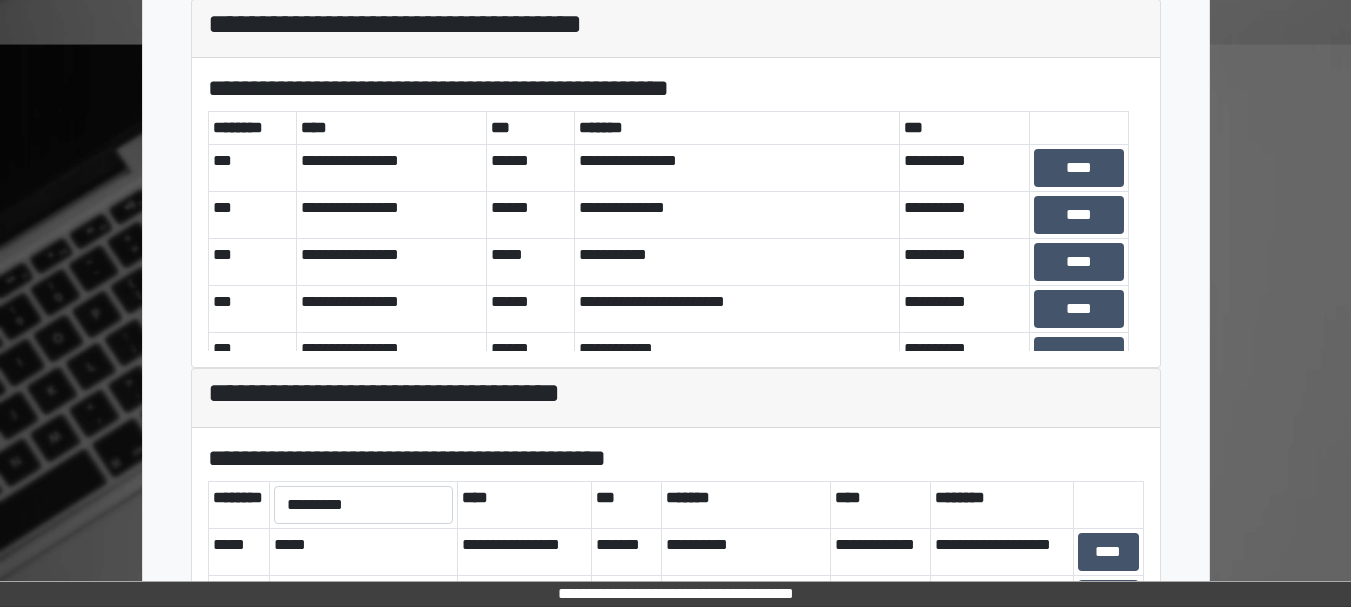 scroll, scrollTop: 862, scrollLeft: 0, axis: vertical 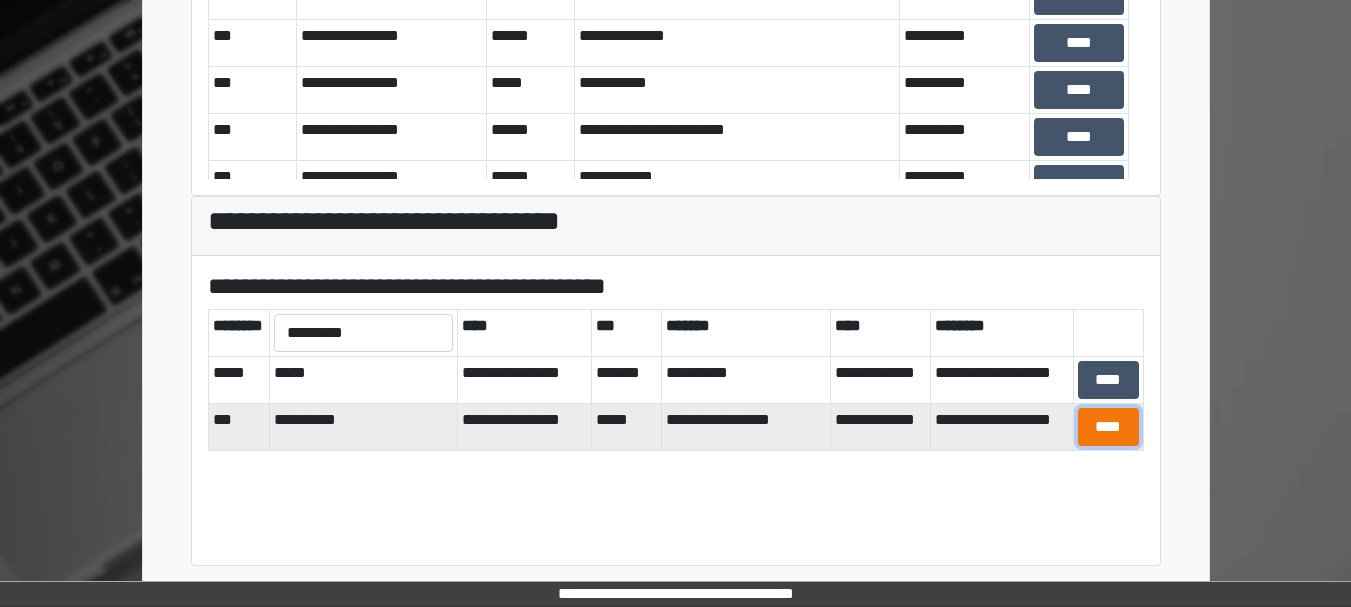 click on "****" at bounding box center (1108, 427) 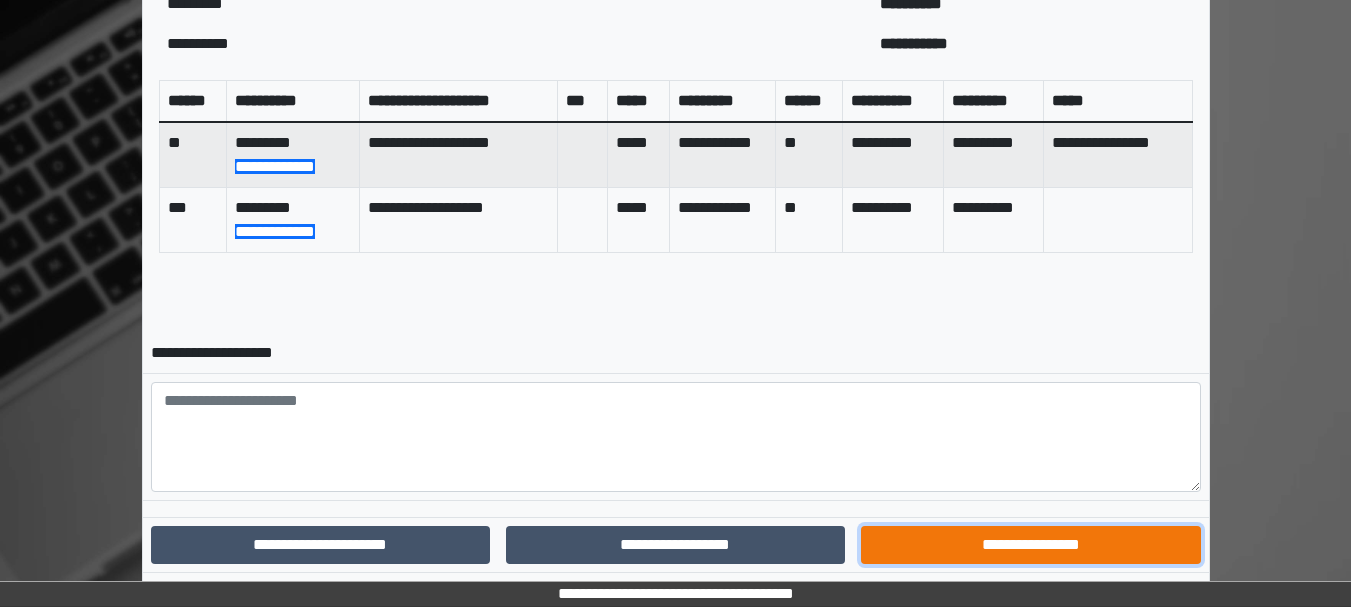 click on "**********" at bounding box center [1030, 545] 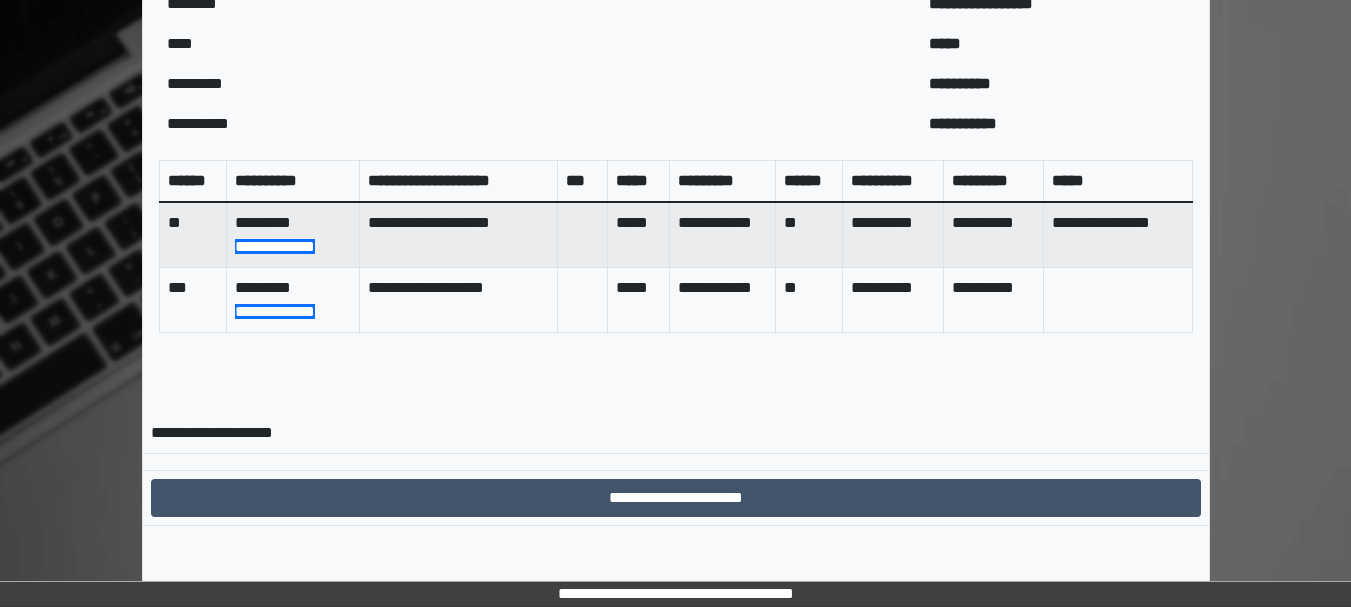 scroll, scrollTop: 806, scrollLeft: 0, axis: vertical 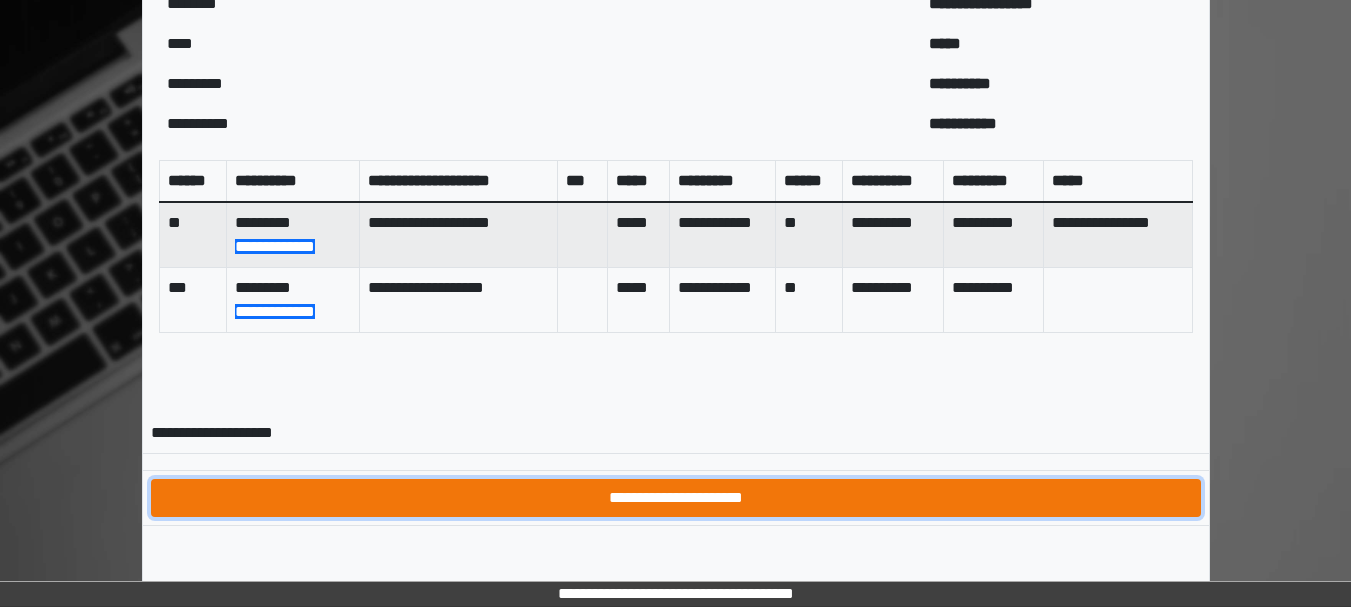 click on "**********" at bounding box center [676, 498] 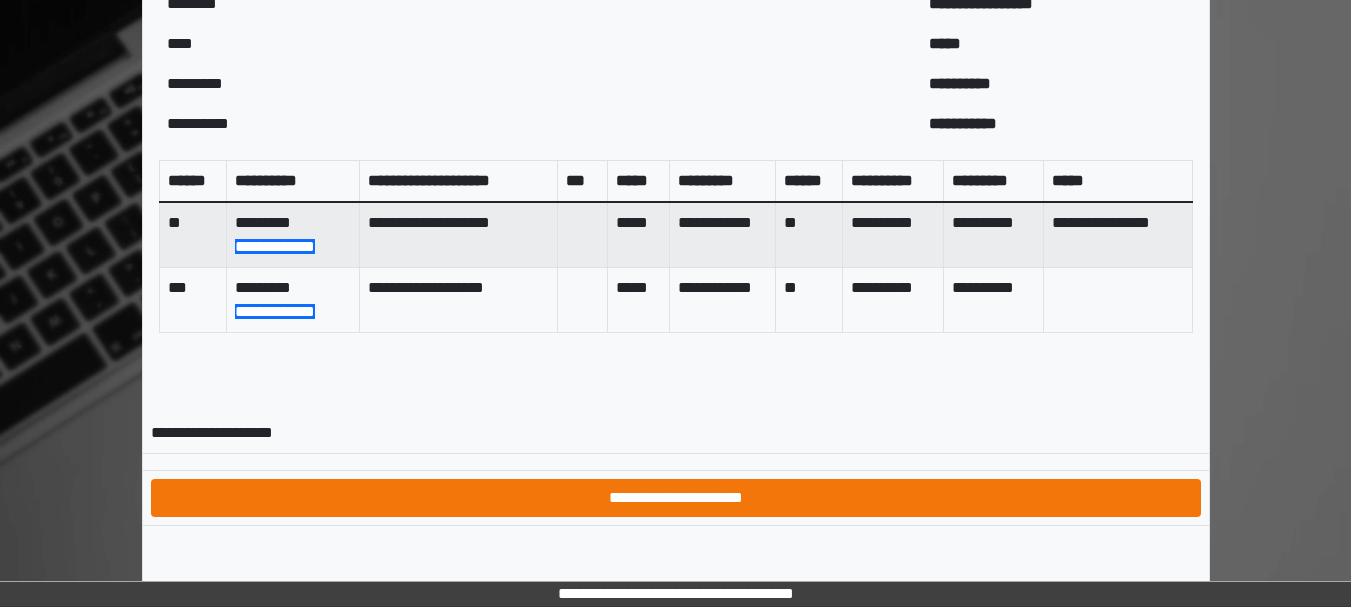 scroll, scrollTop: 0, scrollLeft: 0, axis: both 